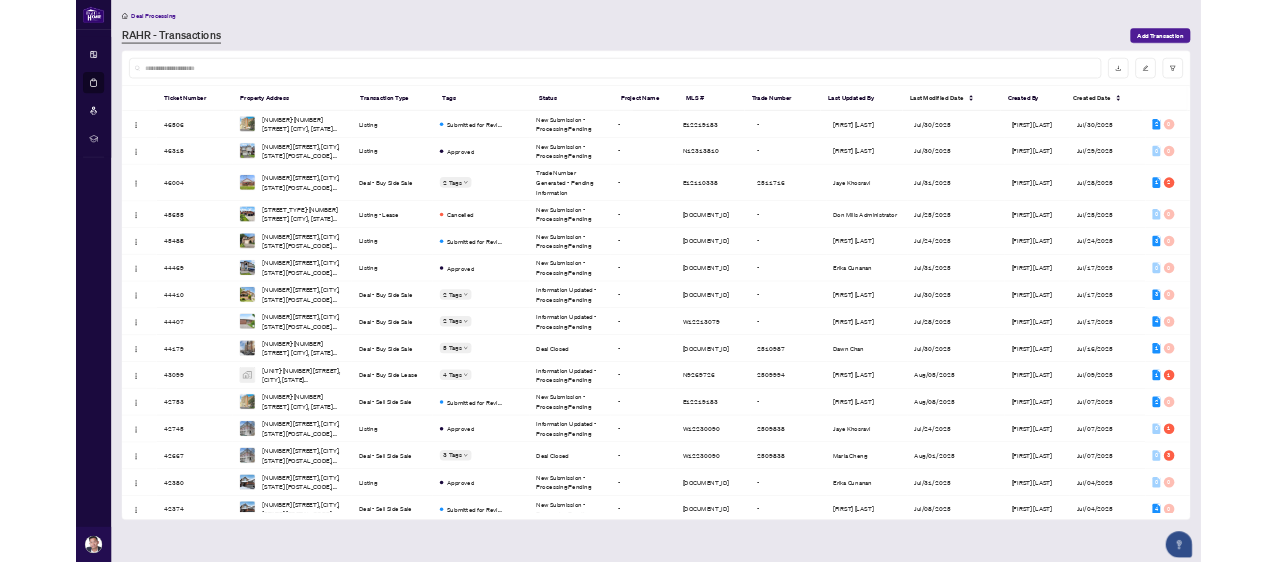 scroll, scrollTop: 0, scrollLeft: 0, axis: both 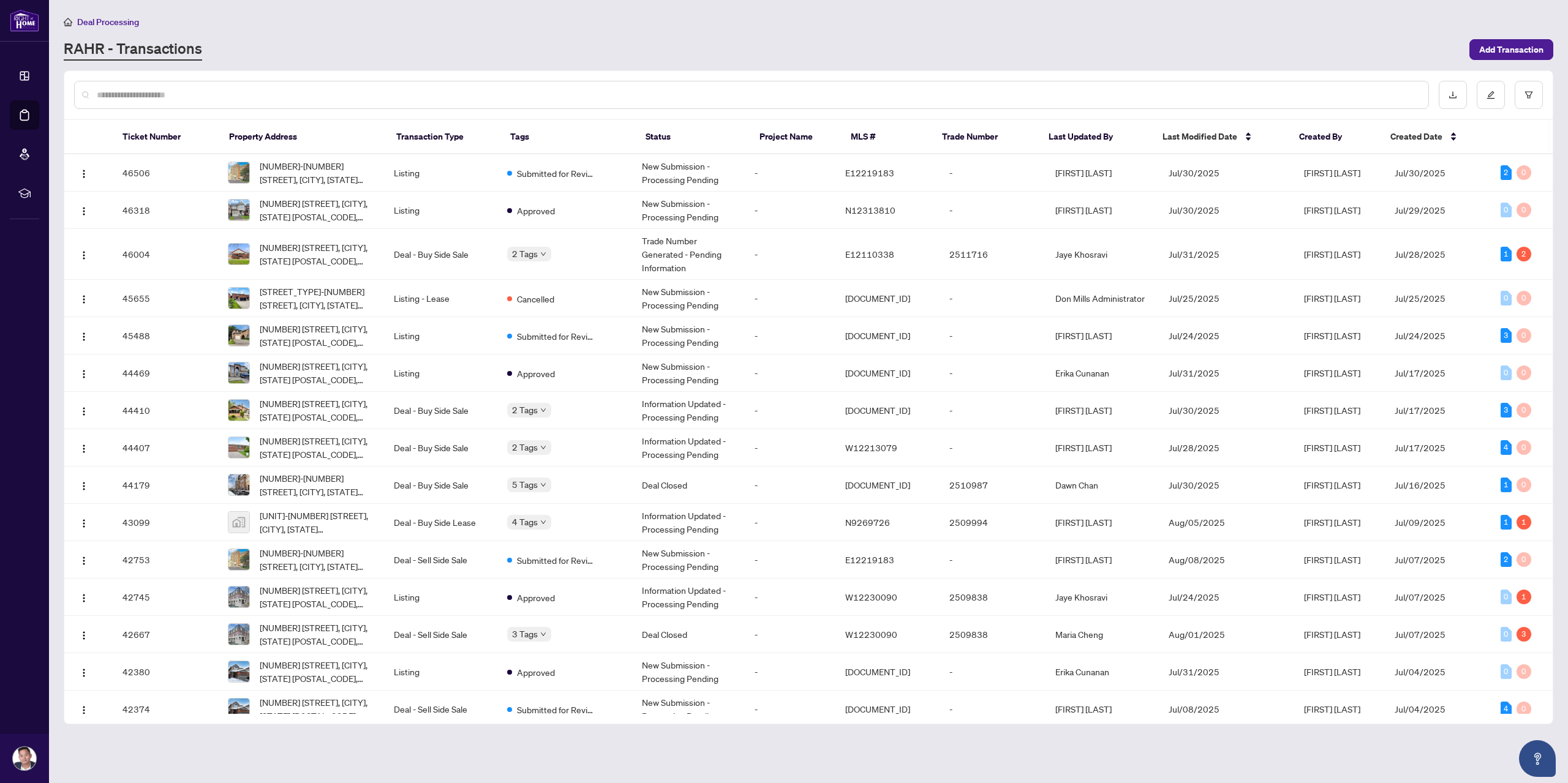 click at bounding box center [752, 95] 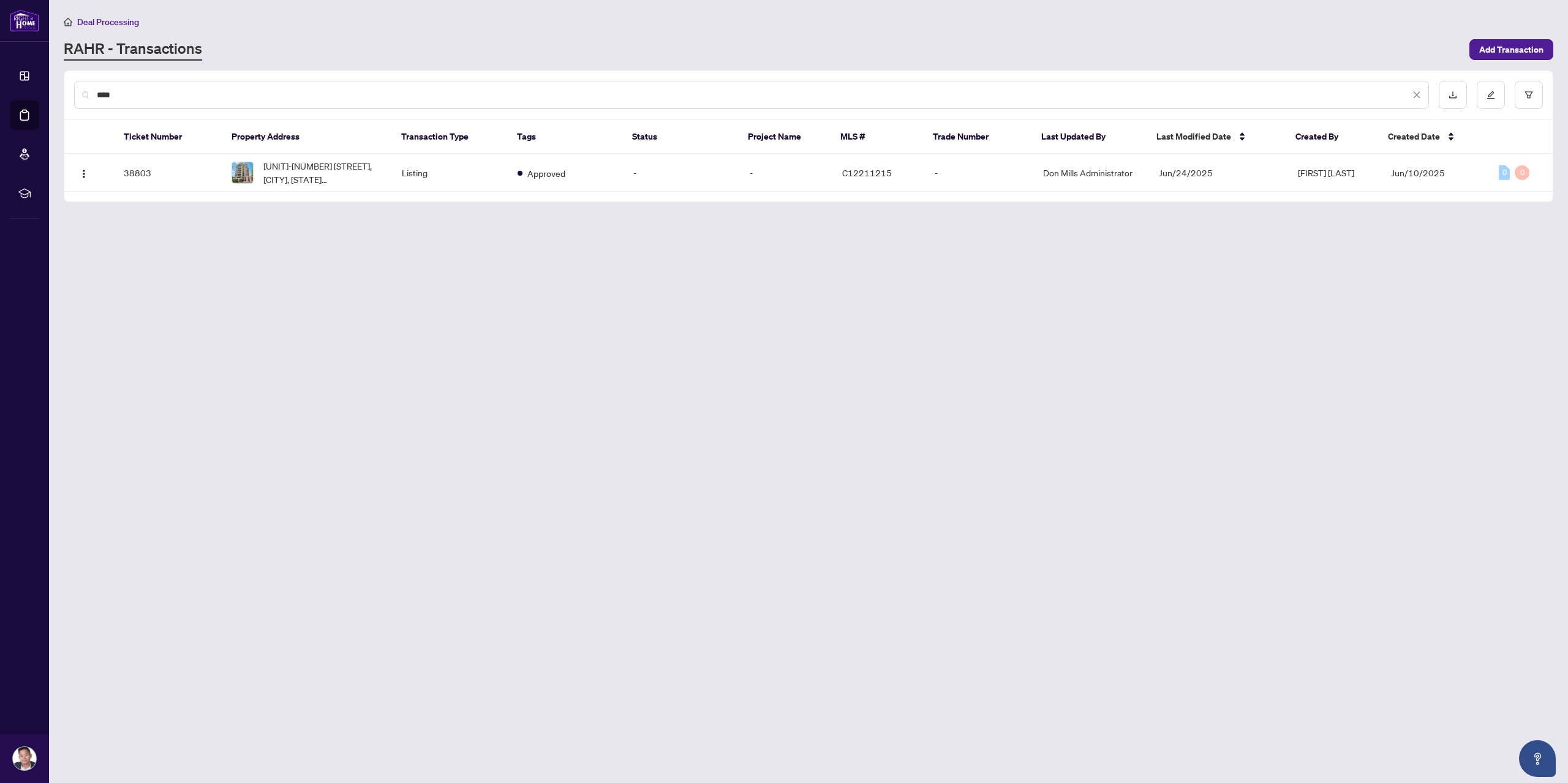 type on "****" 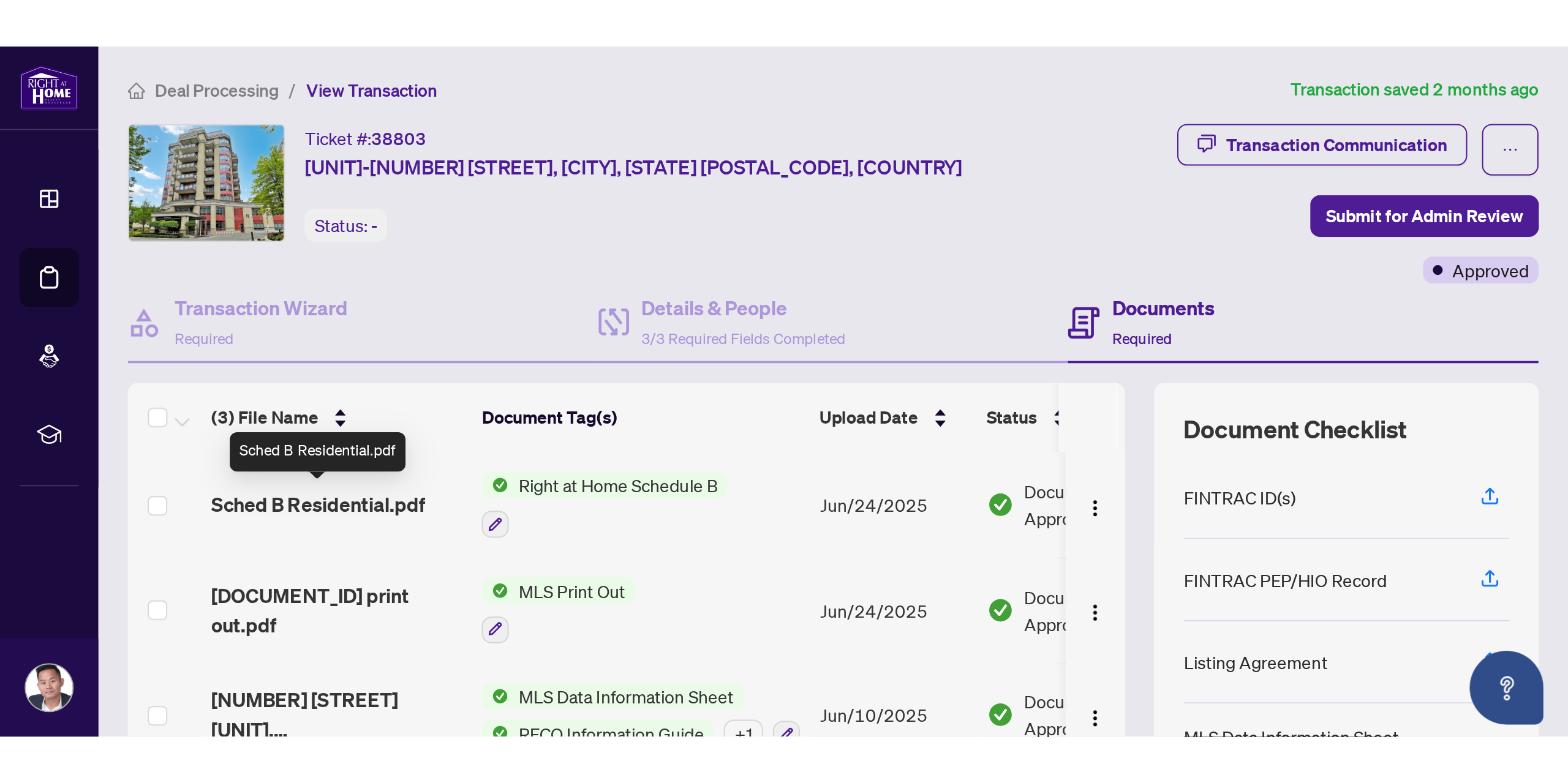 scroll, scrollTop: 1, scrollLeft: 0, axis: vertical 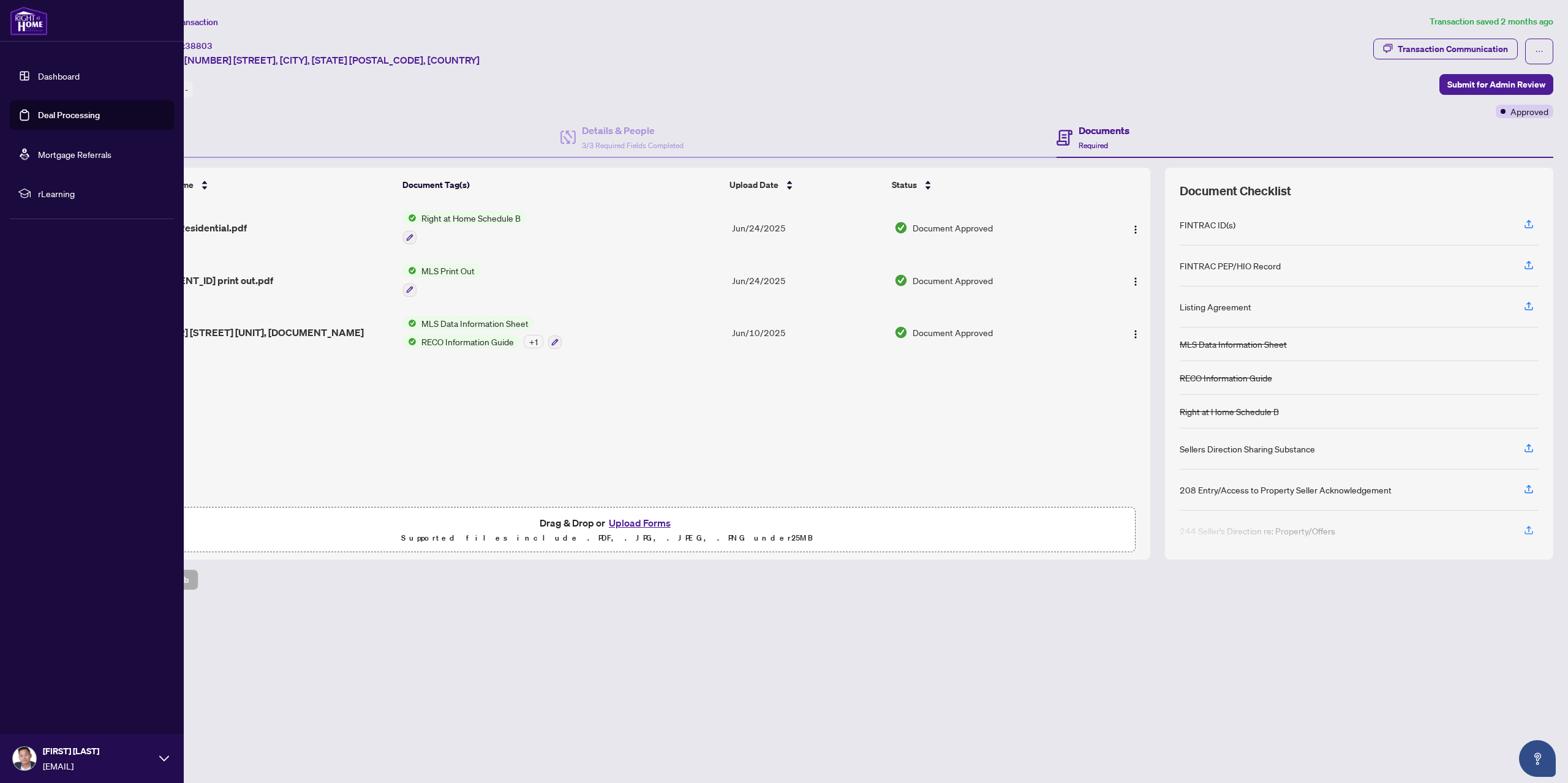 click on "Deal Processing" at bounding box center [69, 115] 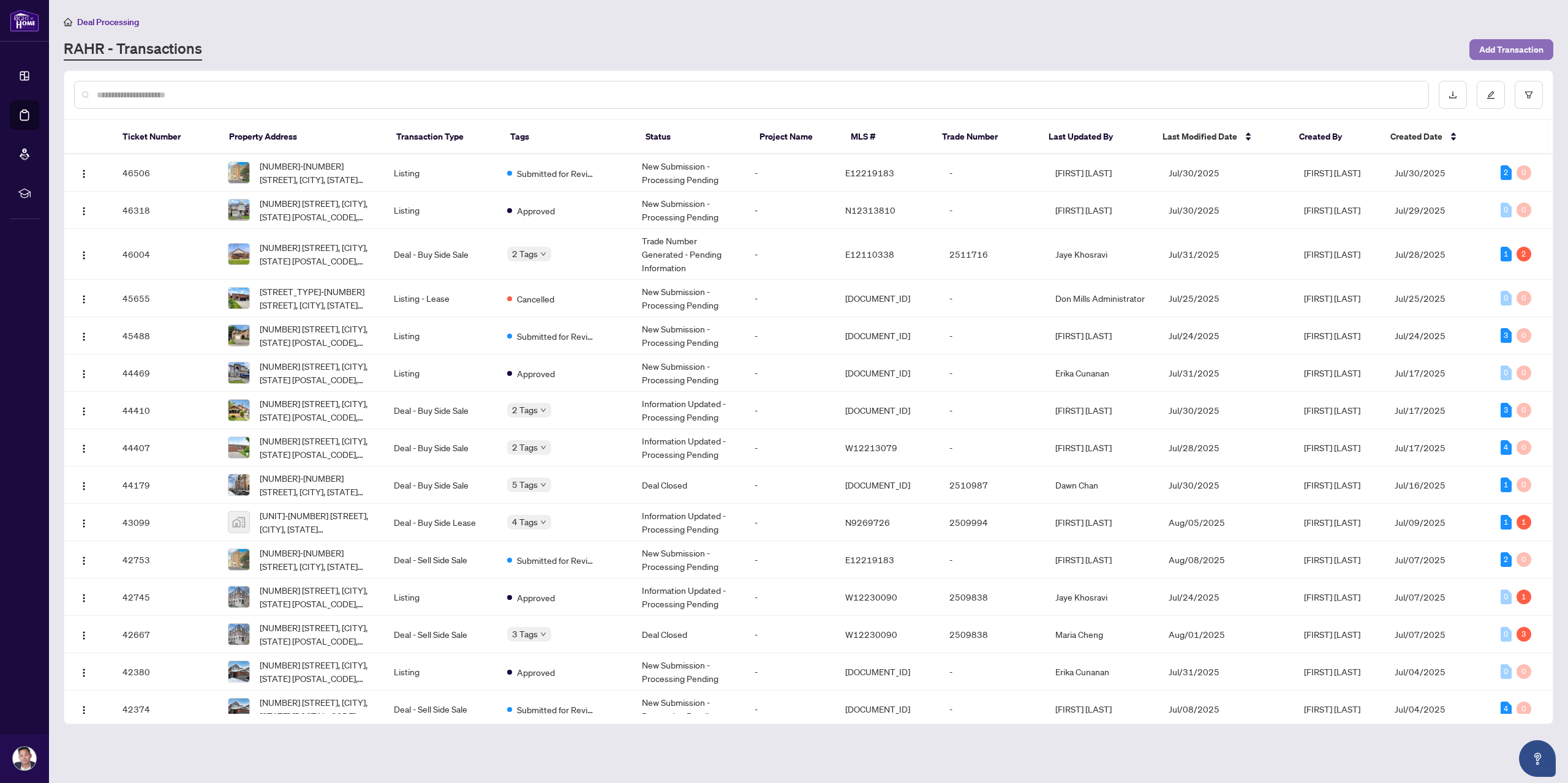 click on "Add Transaction" at bounding box center (1511, 50) 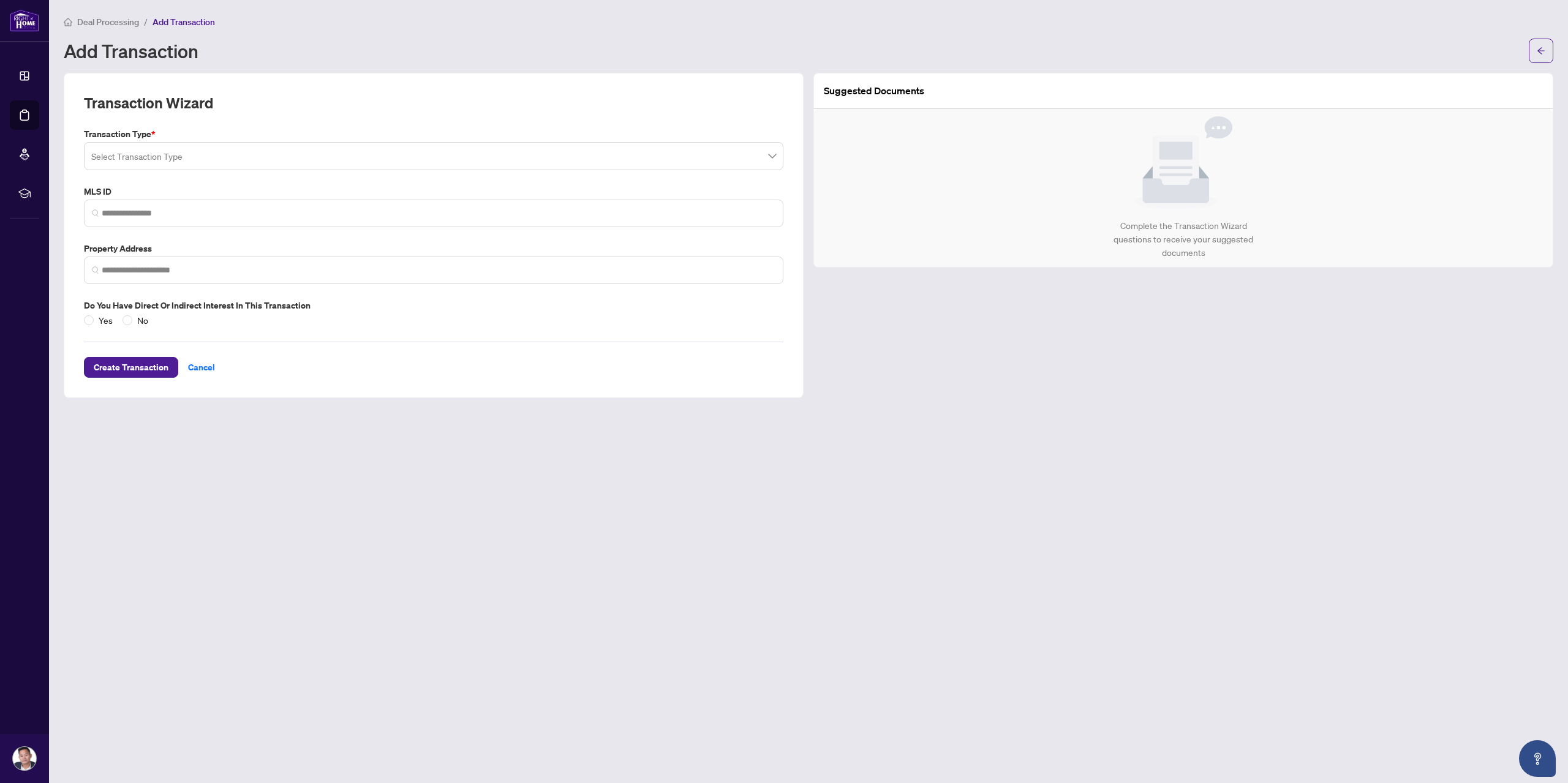 click at bounding box center (428, 158) 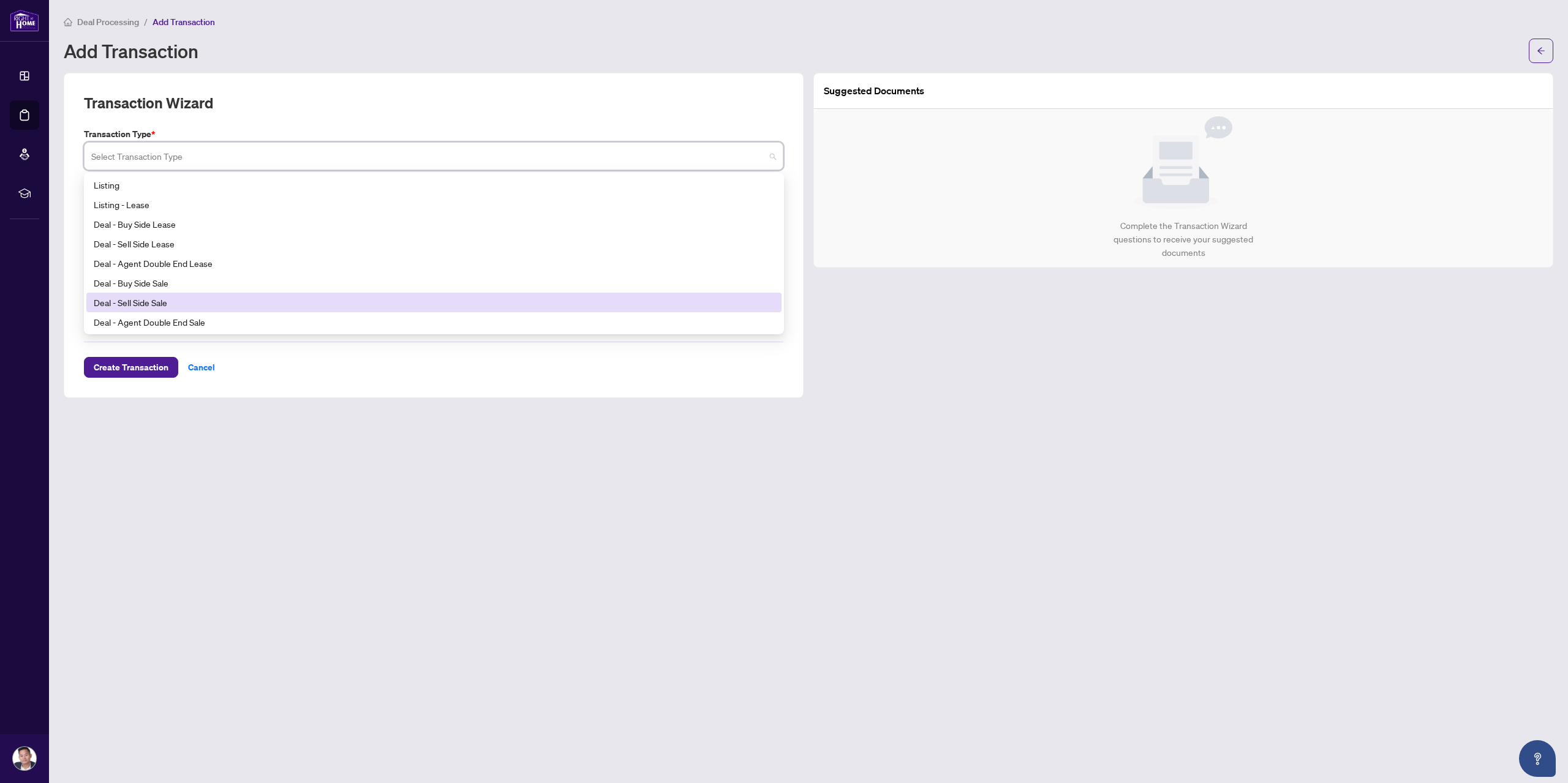 click on "Deal - Sell Side Sale" at bounding box center [434, 302] 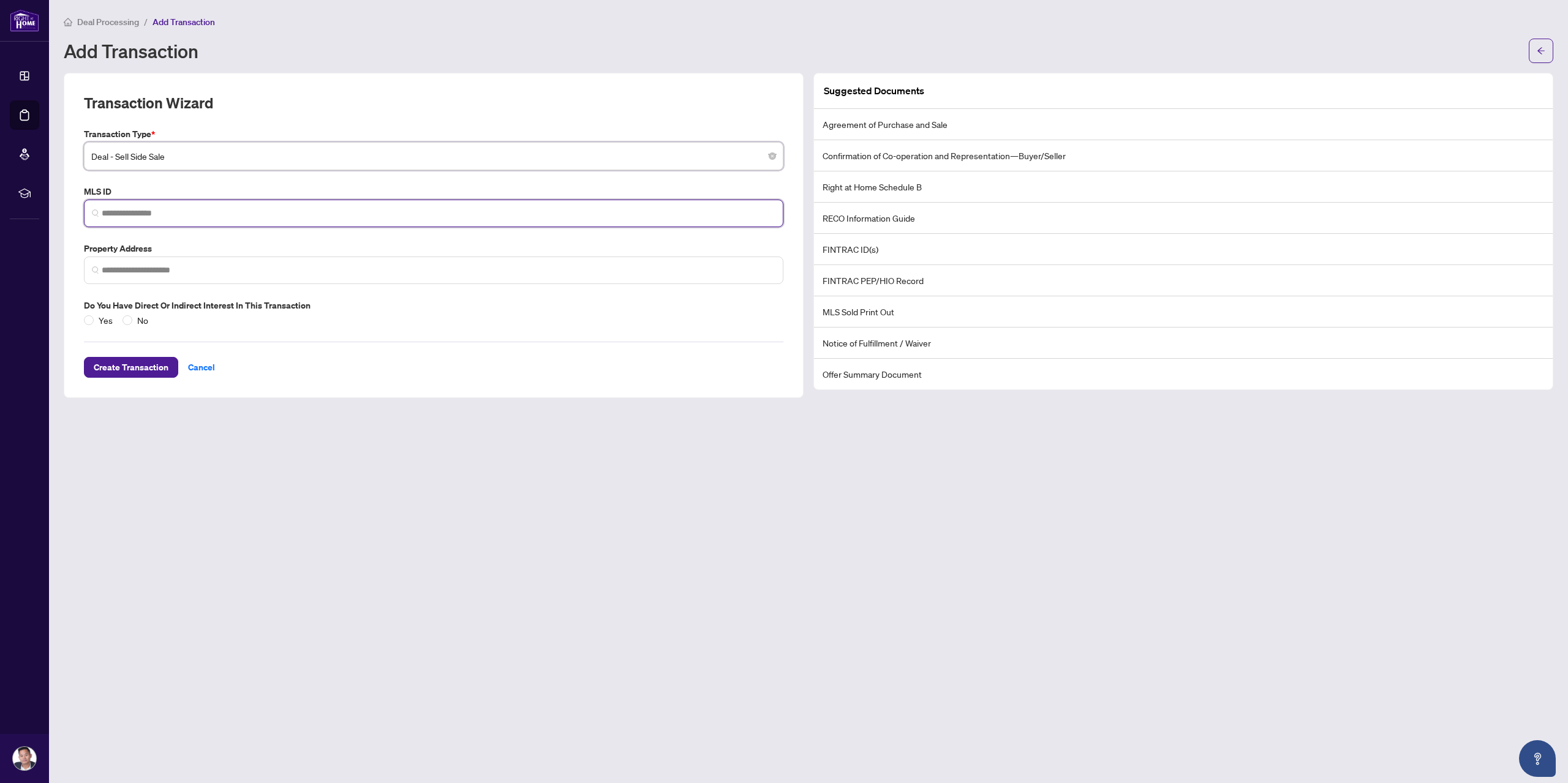 click at bounding box center (439, 213) 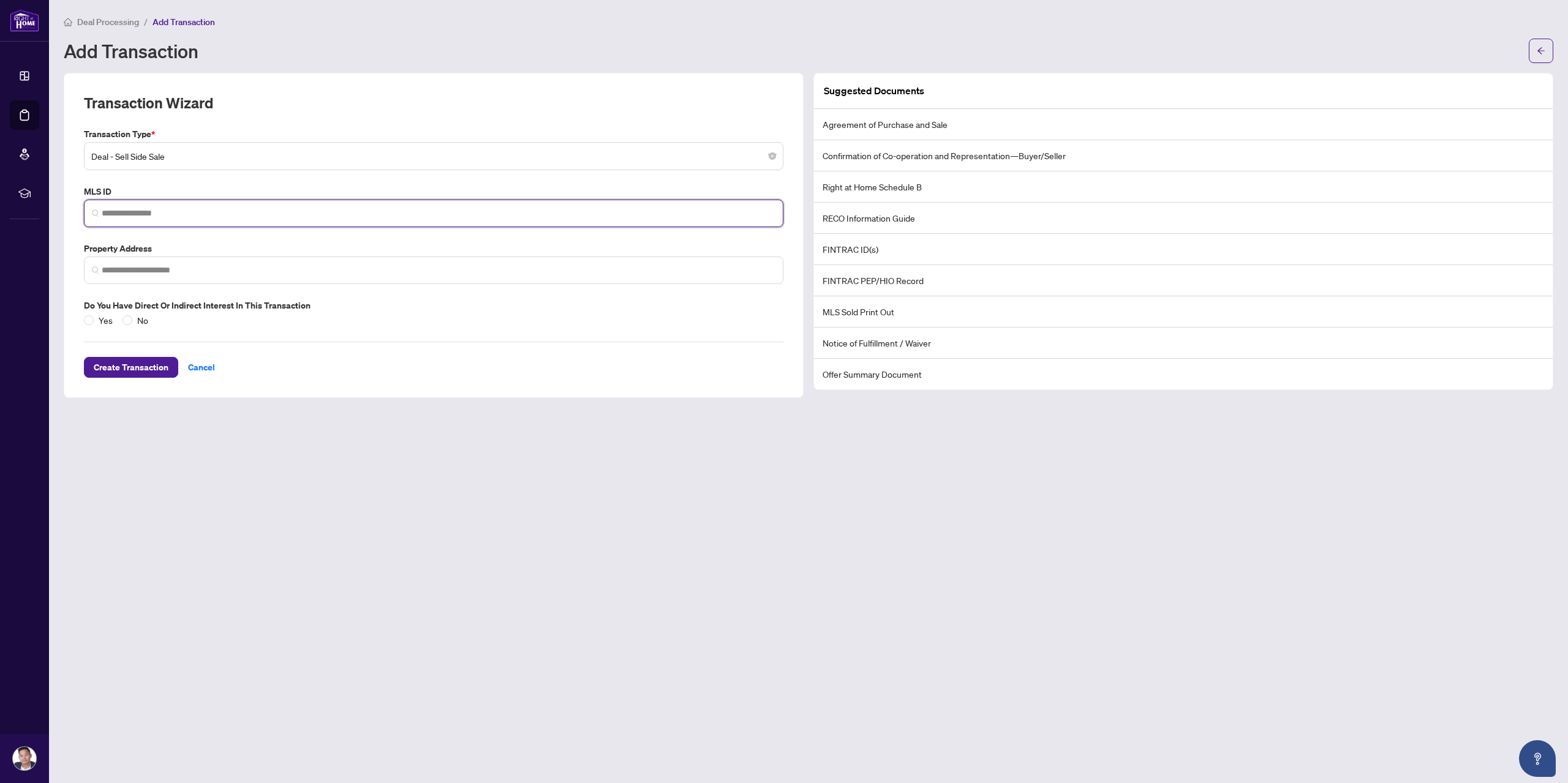 paste on "*********" 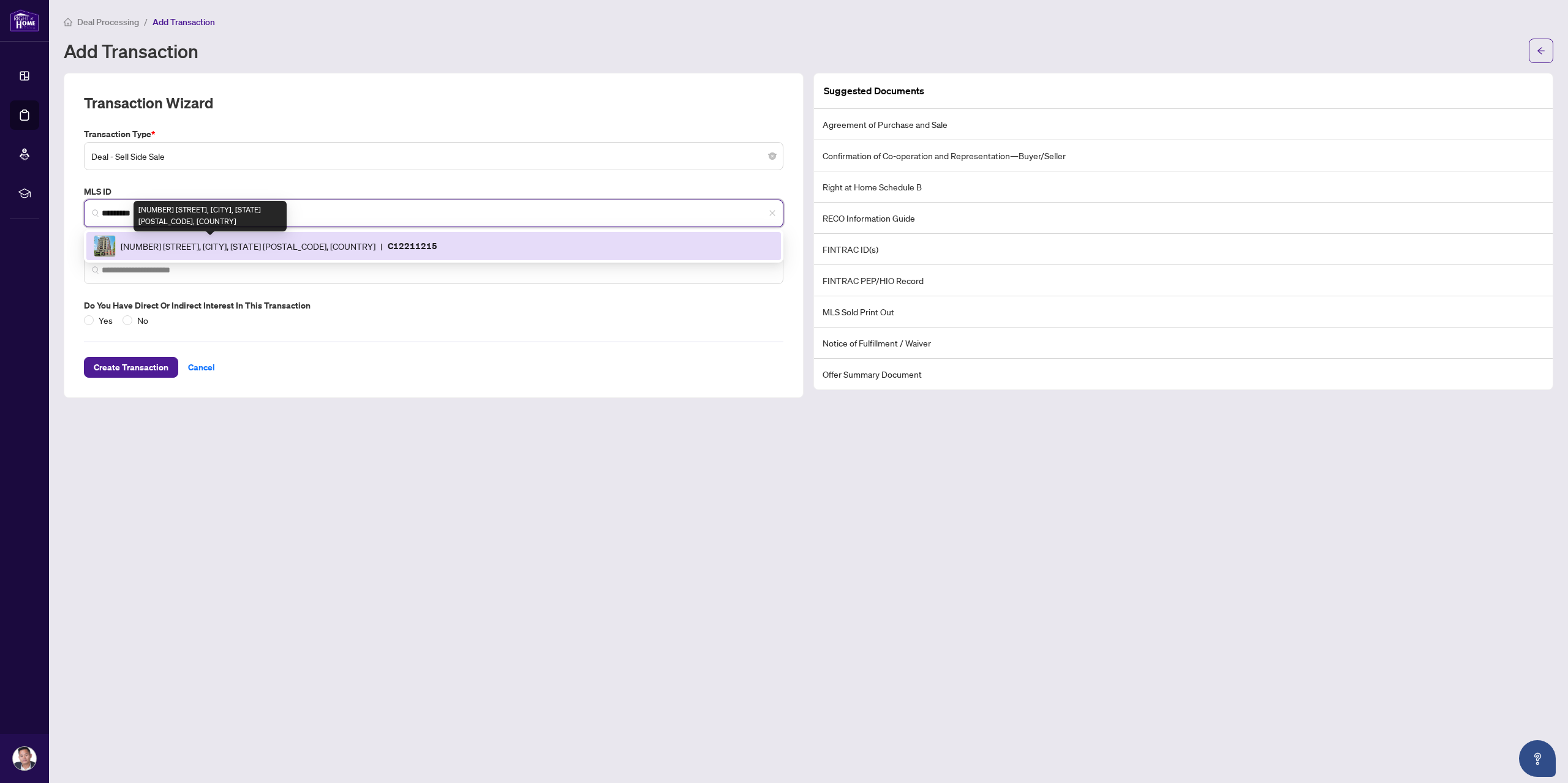 click on "[NUMBER] [STREET], [CITY], [STATE] [POSTAL_CODE], [COUNTRY]" at bounding box center [248, 246] 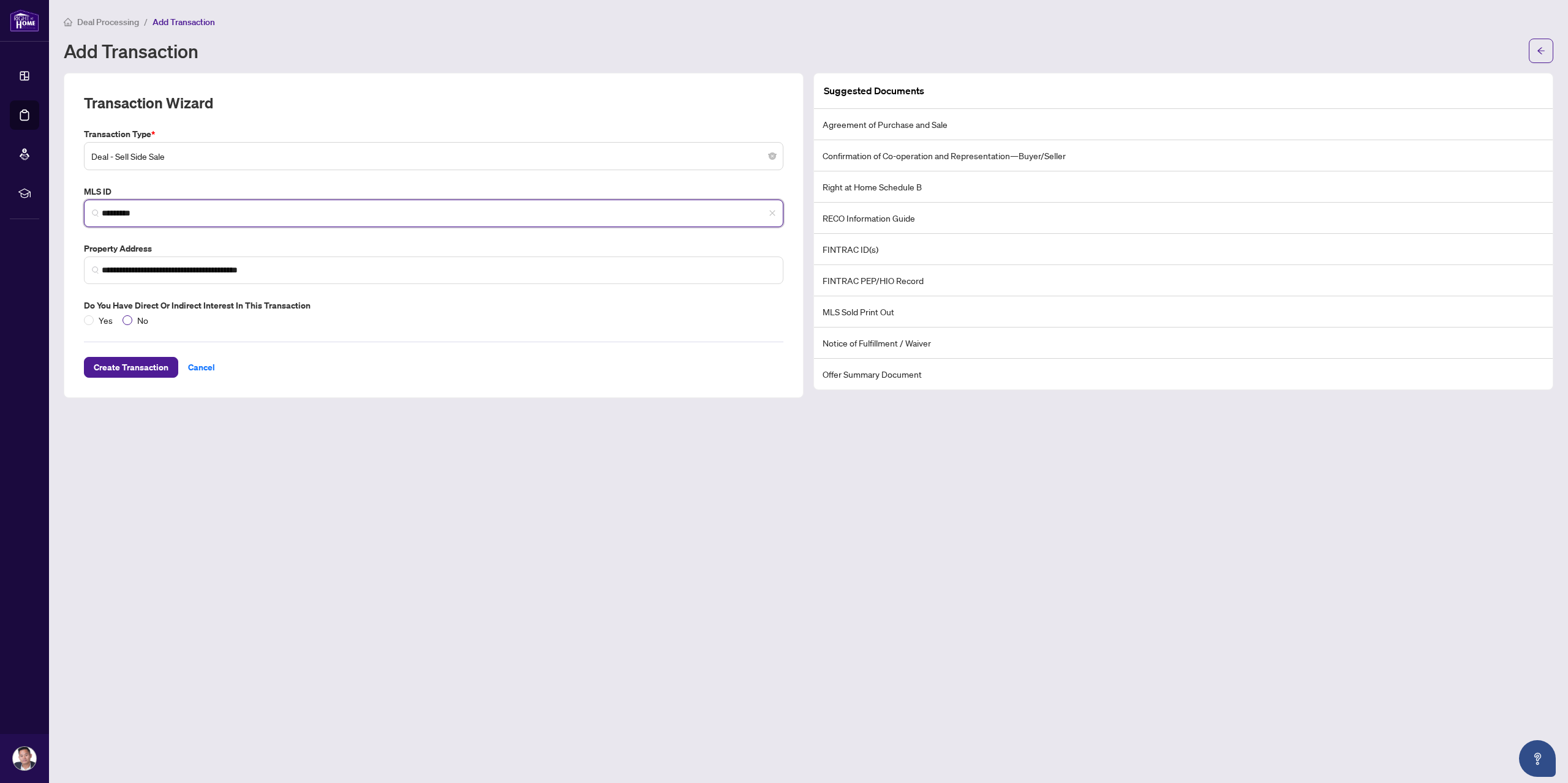 type on "*********" 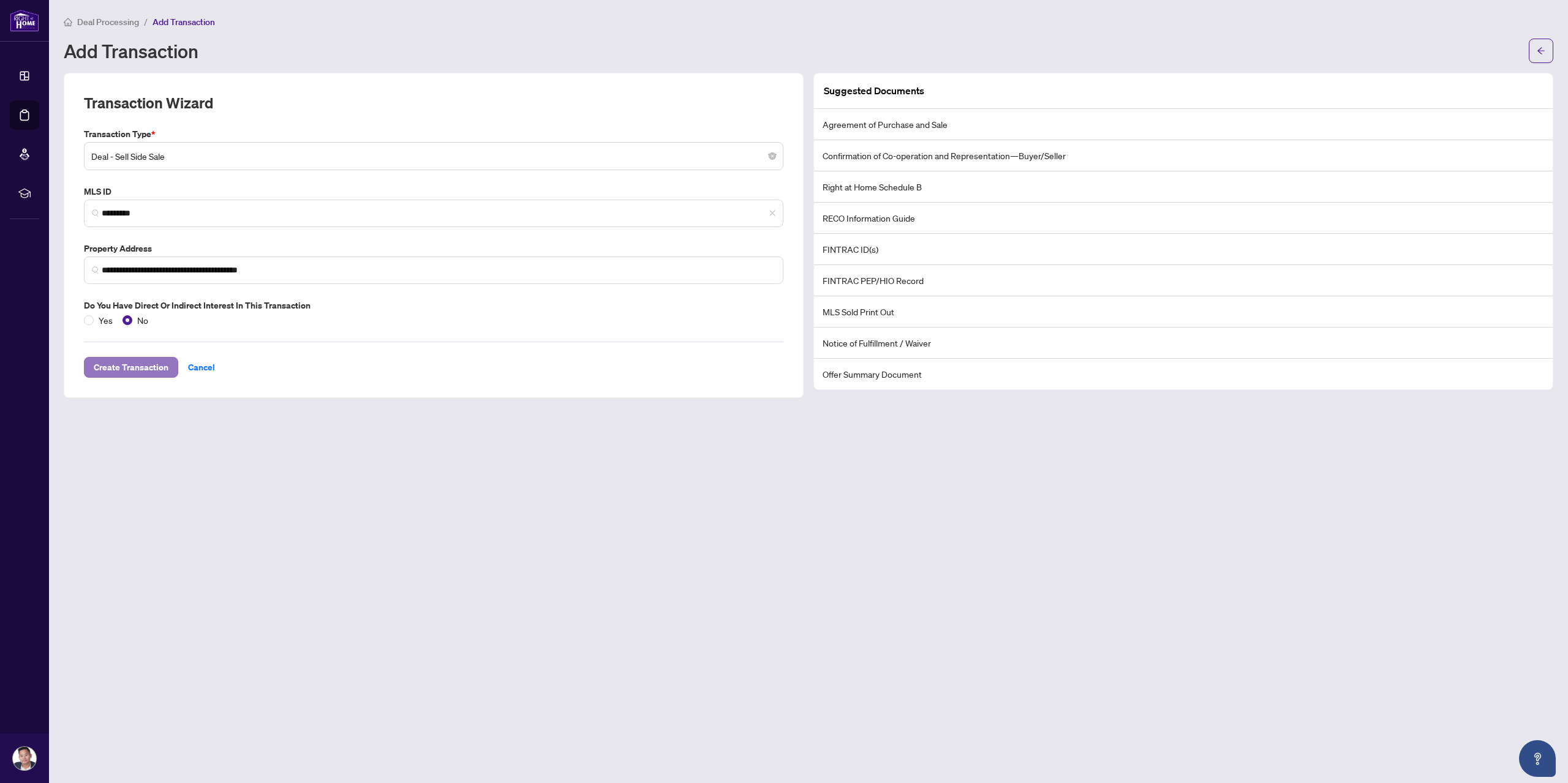click on "Create Transaction" at bounding box center (131, 367) 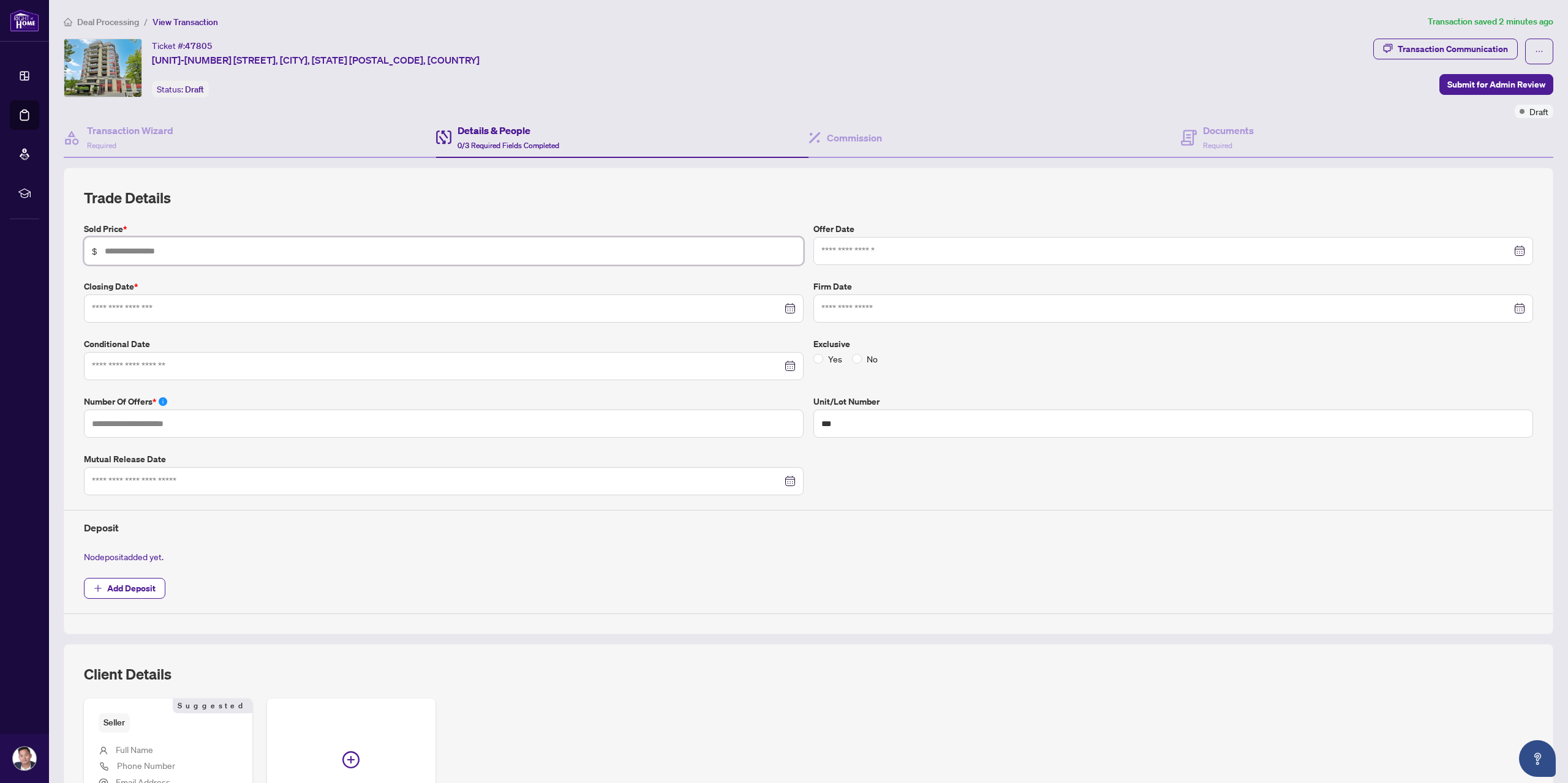 click at bounding box center [450, 251] 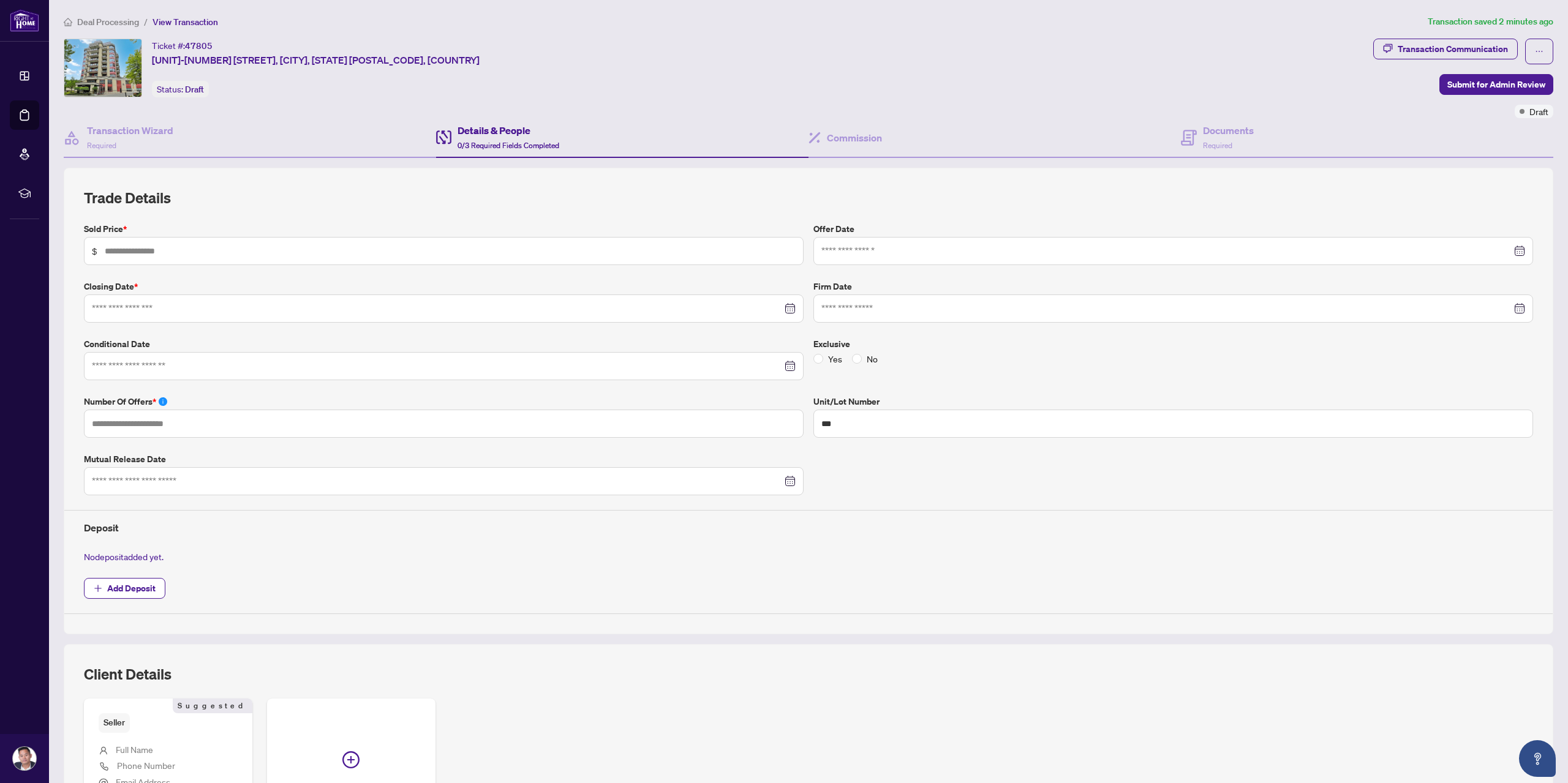 click on "Sold Price *" at bounding box center [443, 229] 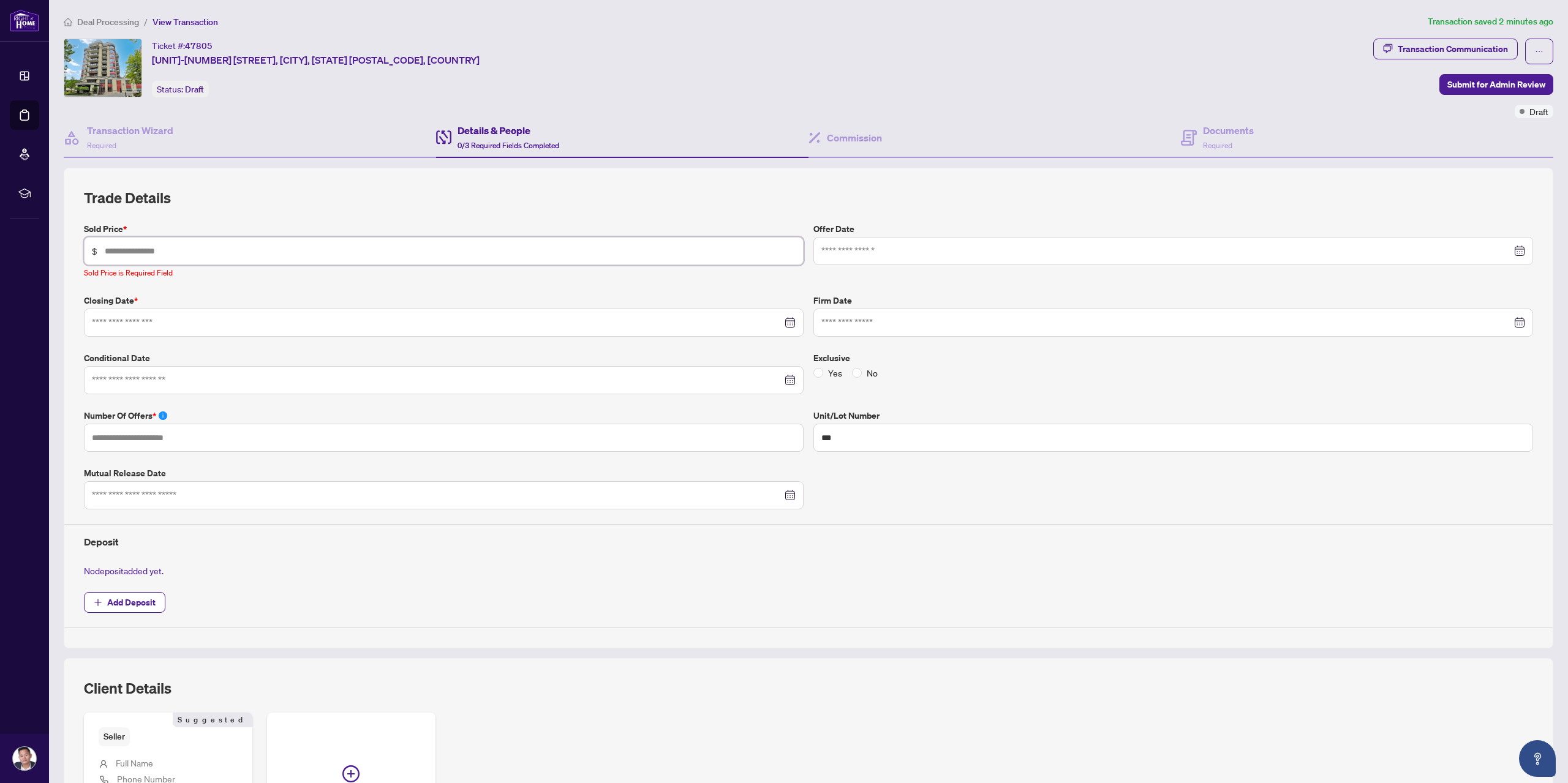 click at bounding box center (450, 251) 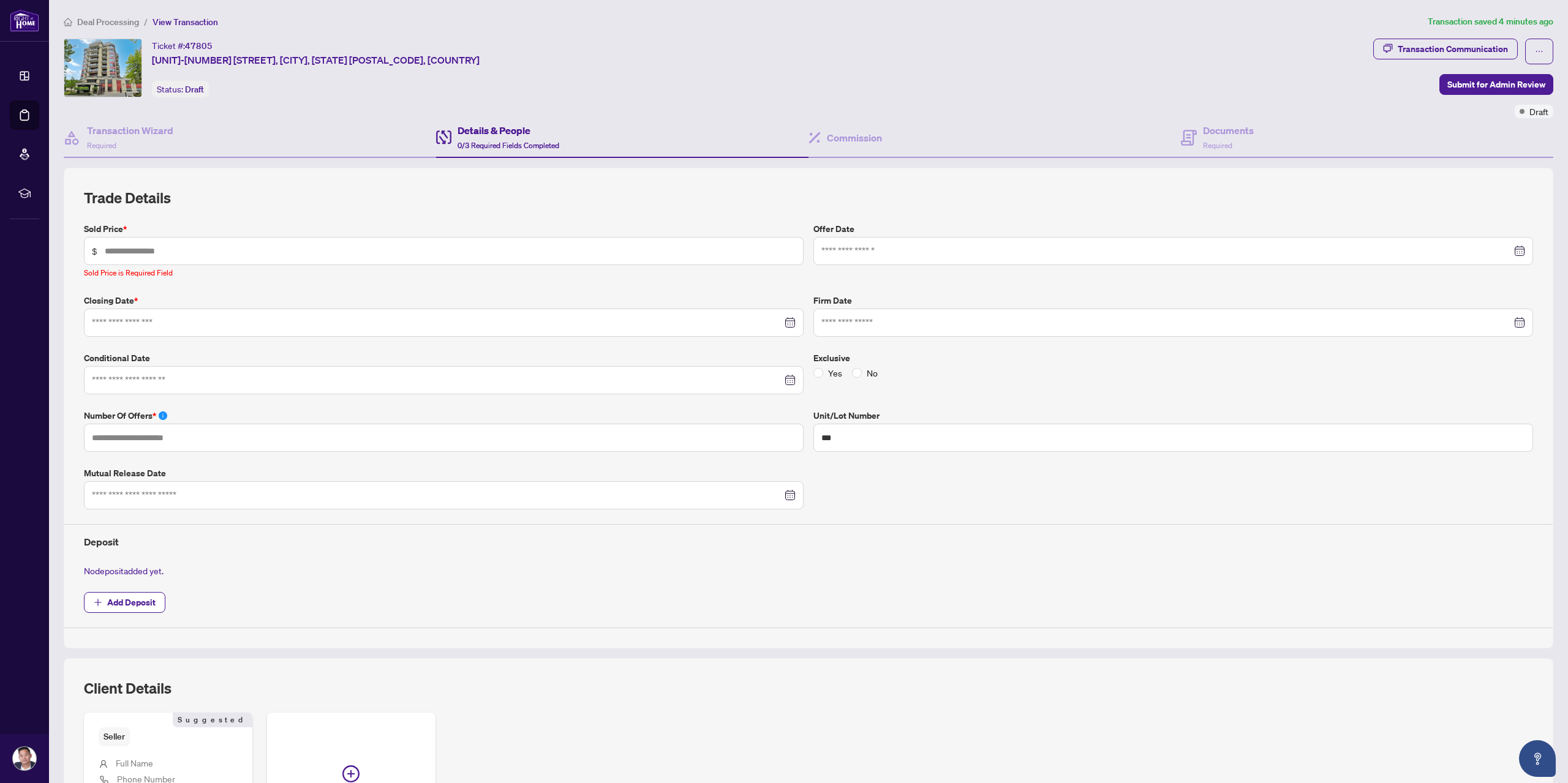 click on "$" at bounding box center (443, 251) 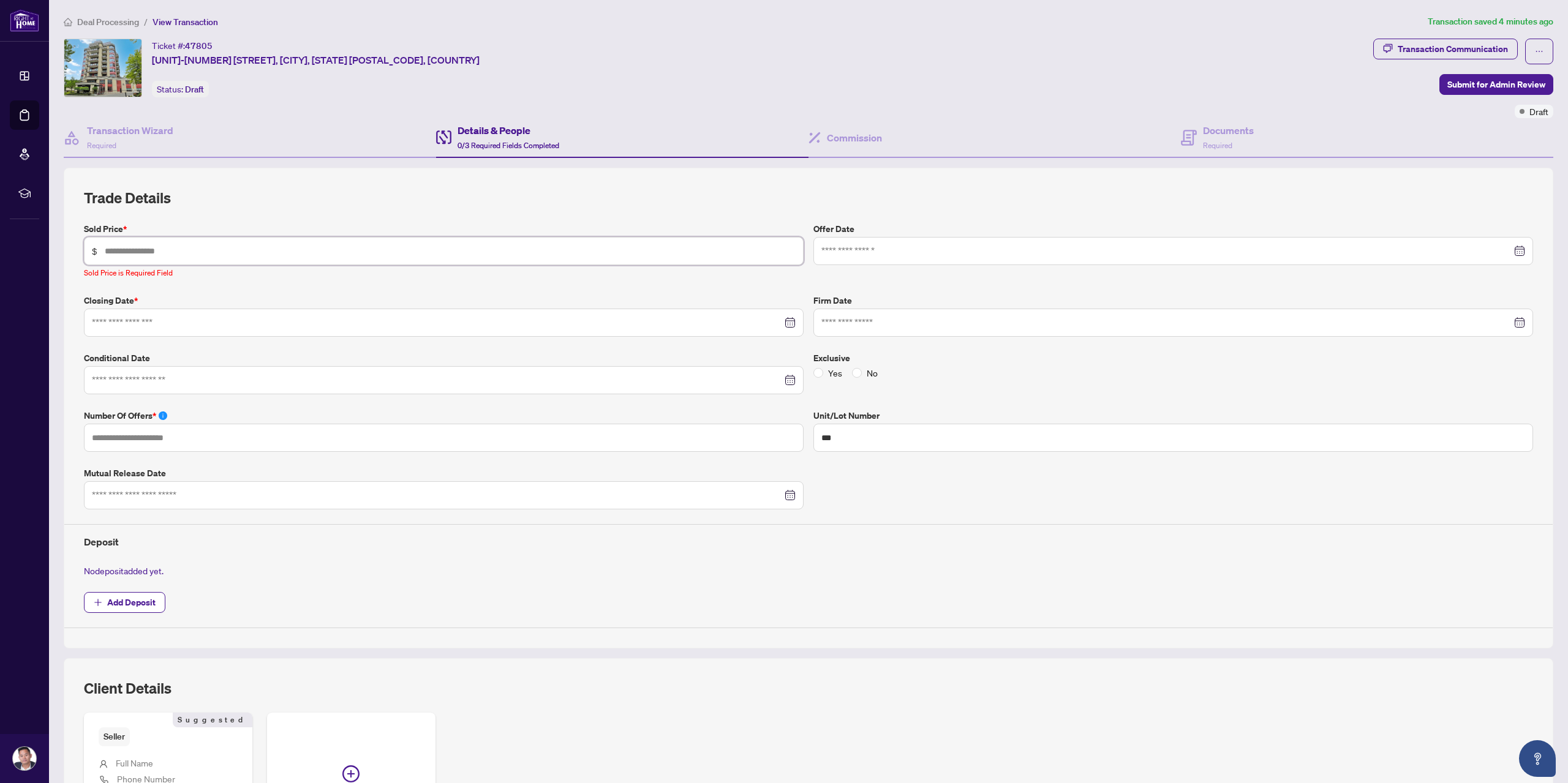 click at bounding box center (450, 251) 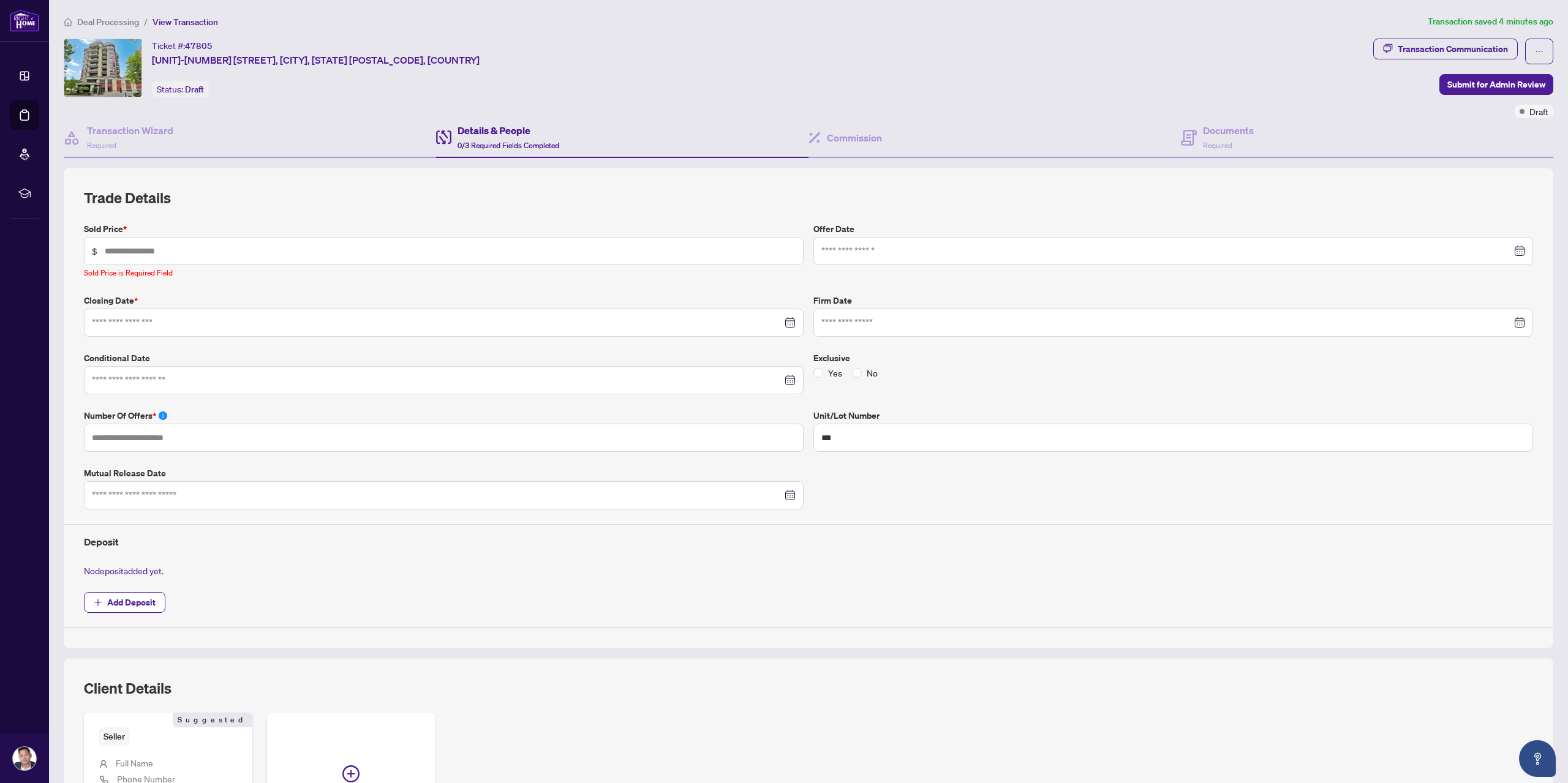 click on "Trade Details Sold Price * $ Sold Price is Required Field Offer Date Closing Date * Firm Date Conditional Date Exclusive Yes No Number of offers * Unit/Lot Number *** Mutual Release Date Deposit No  deposit  added yet. Add Deposit" at bounding box center [809, 408] 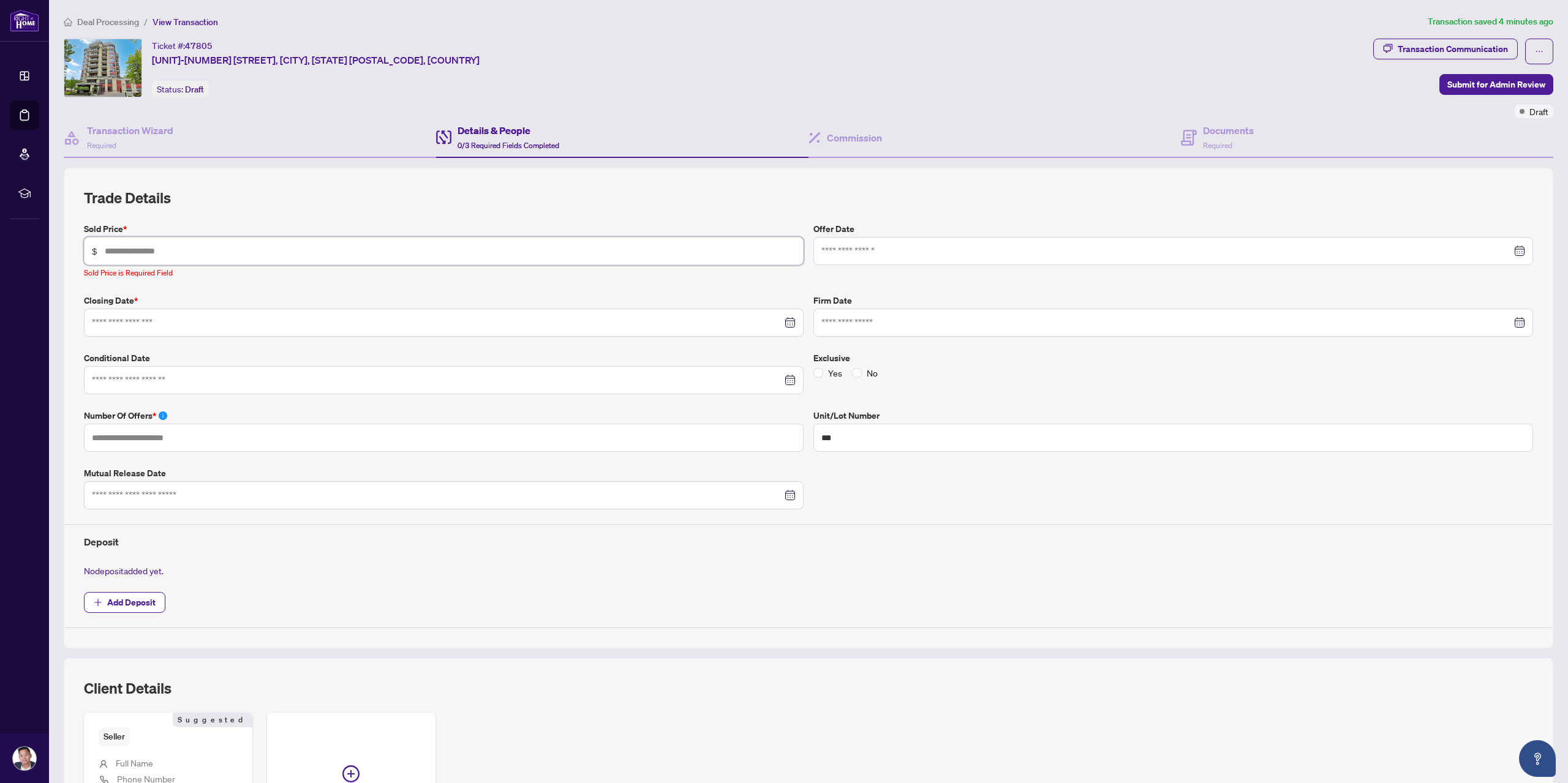 click at bounding box center (450, 251) 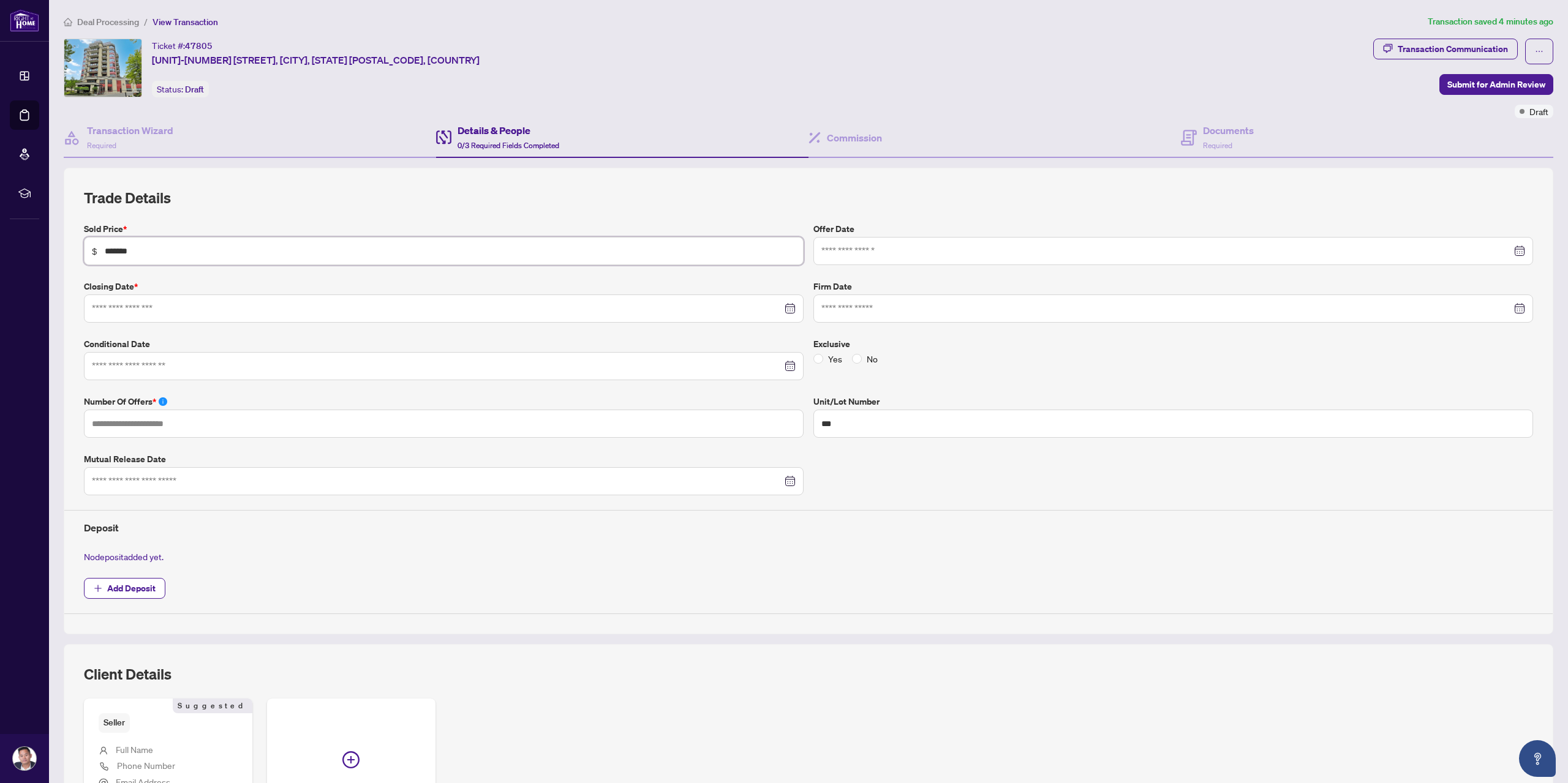type on "*******" 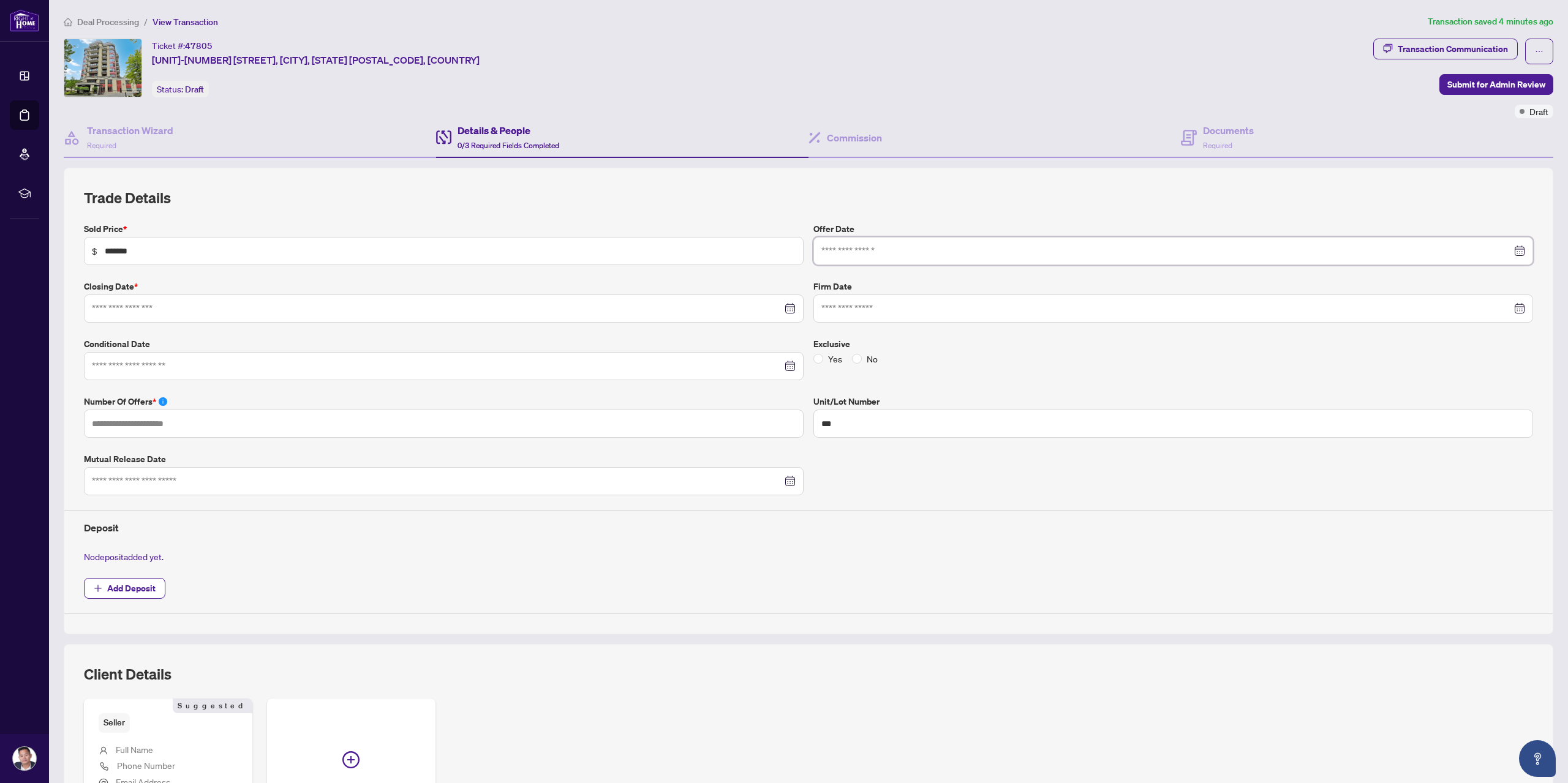 click at bounding box center [443, 309] 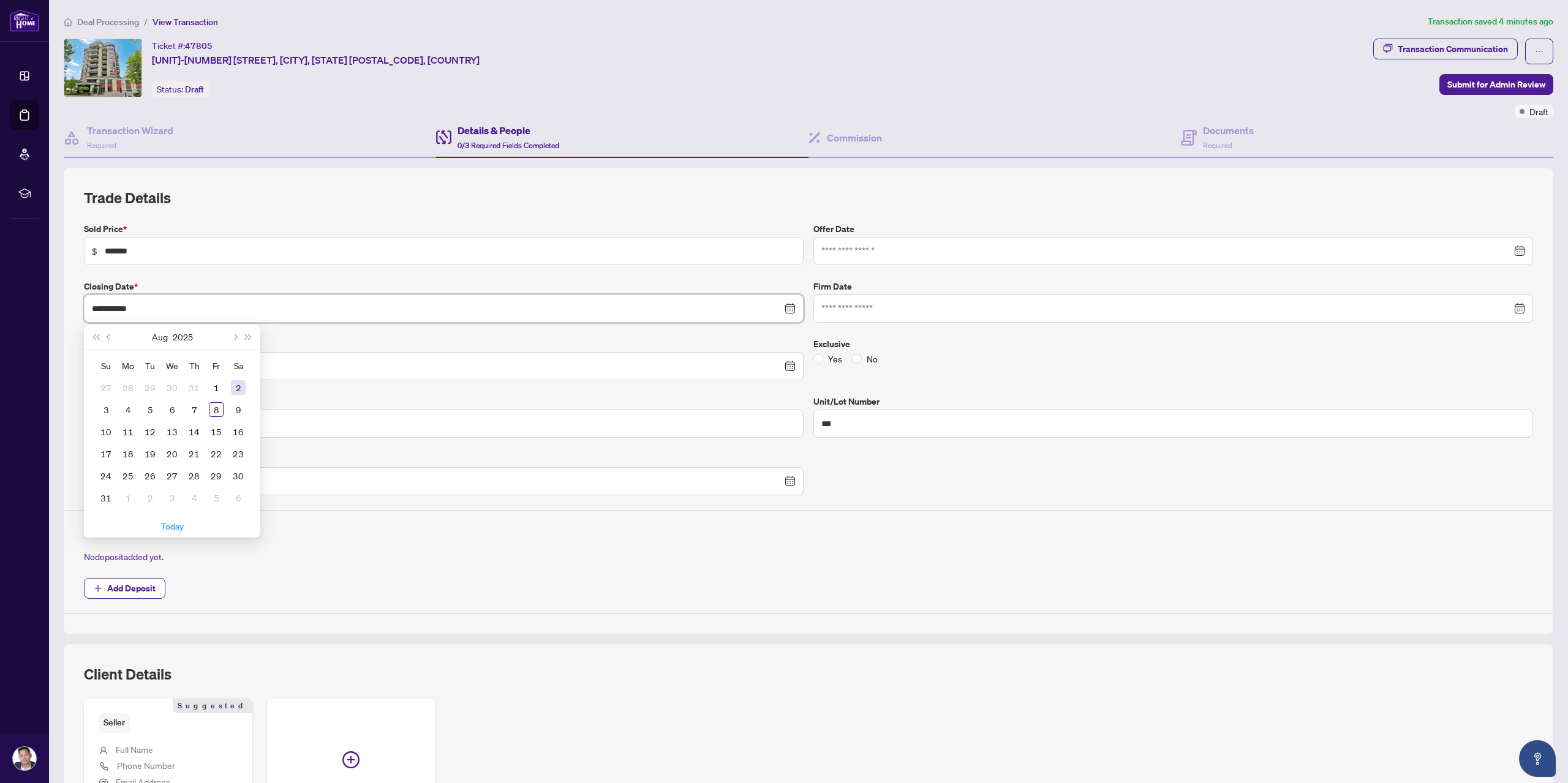 type on "**********" 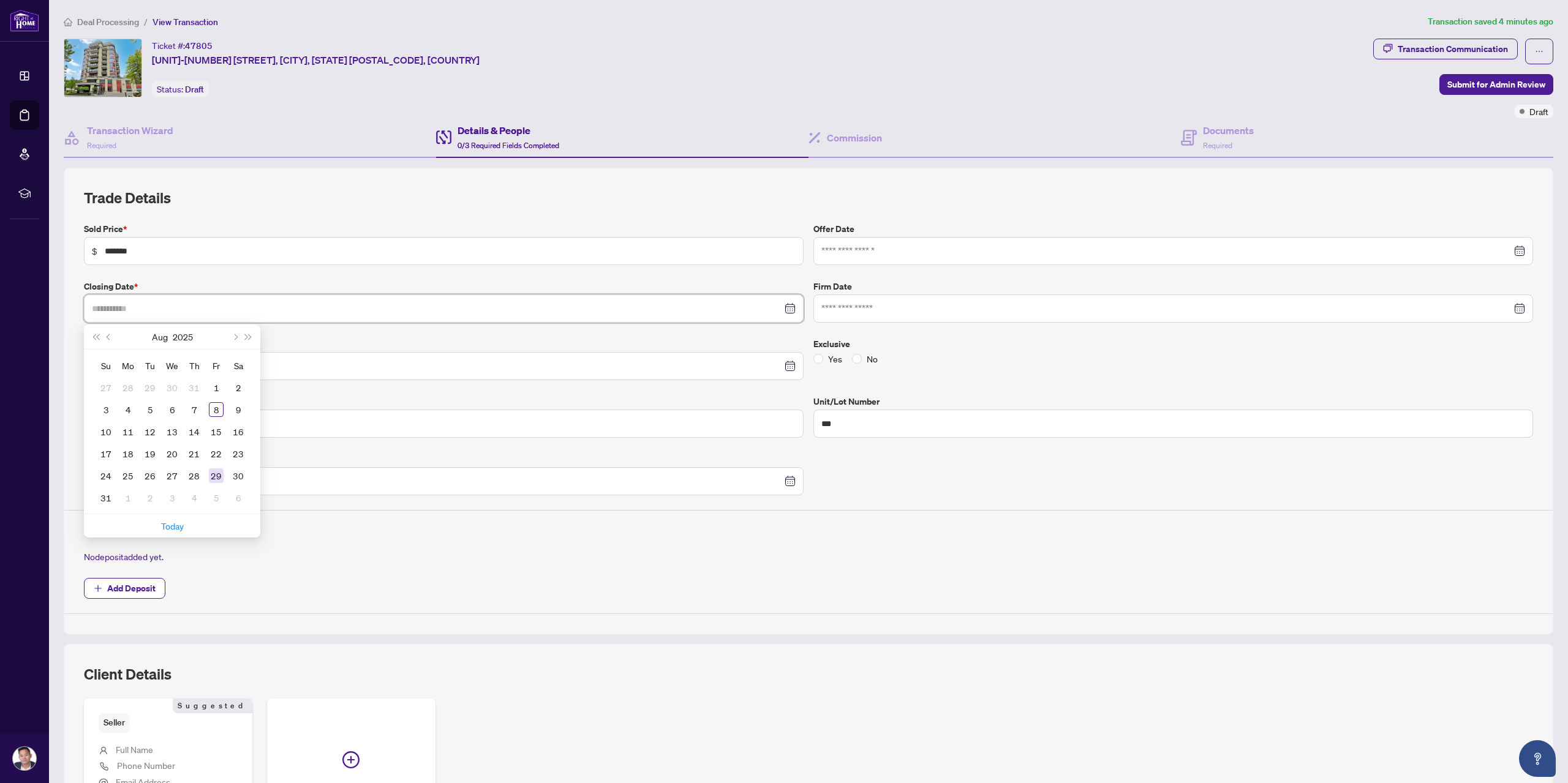 type on "**********" 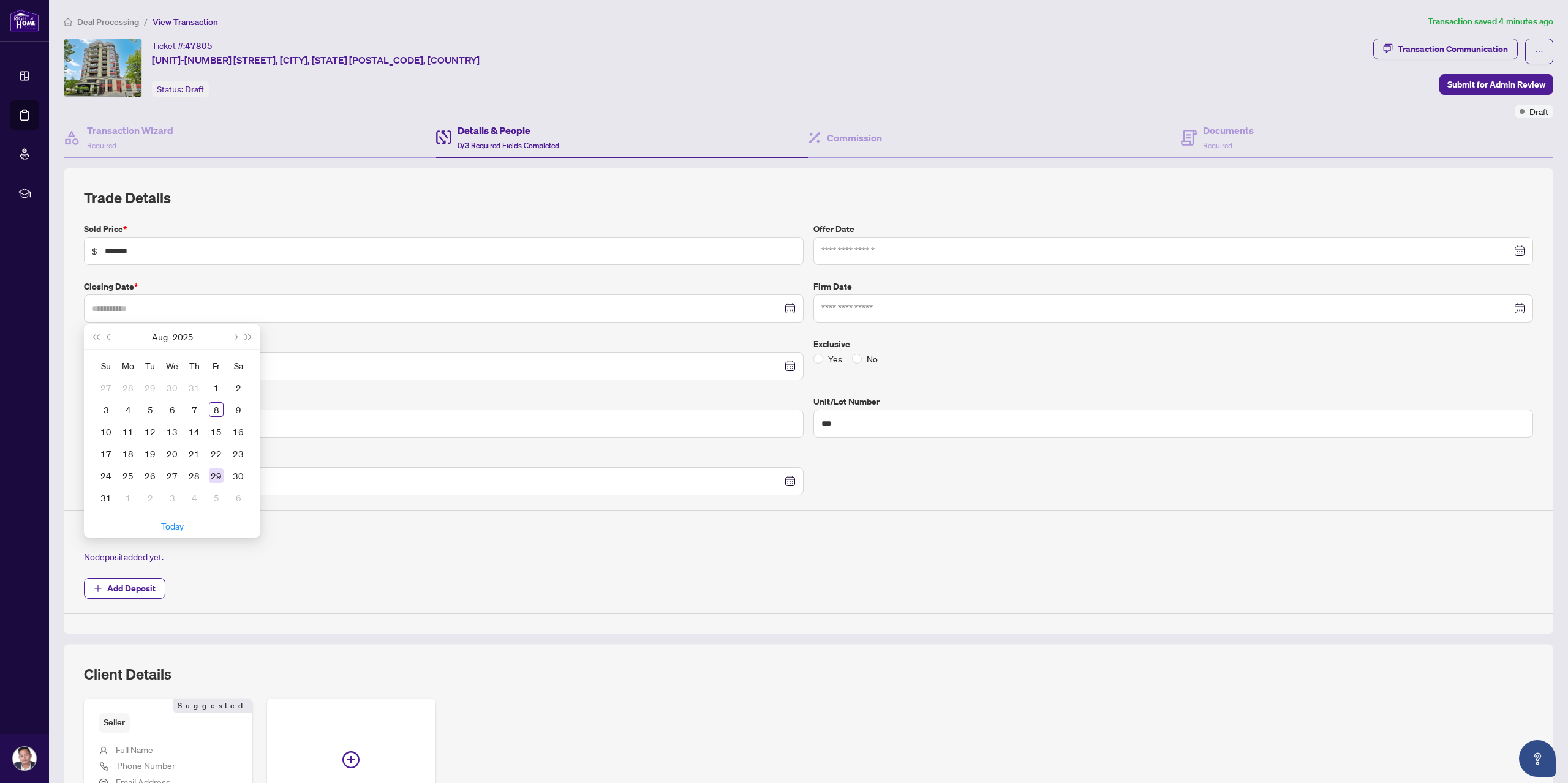 click on "29" at bounding box center (216, 476) 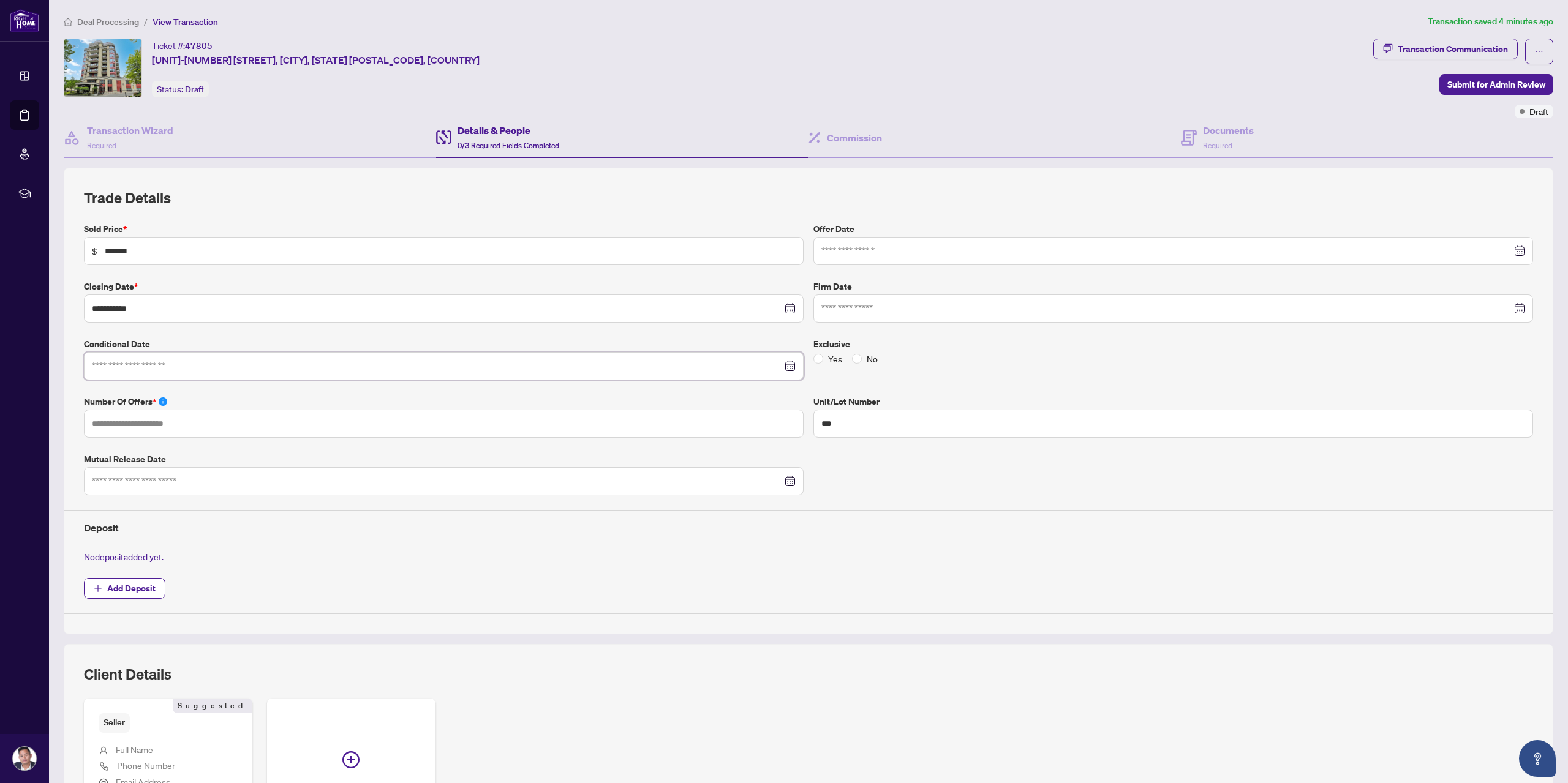 click at bounding box center (437, 366) 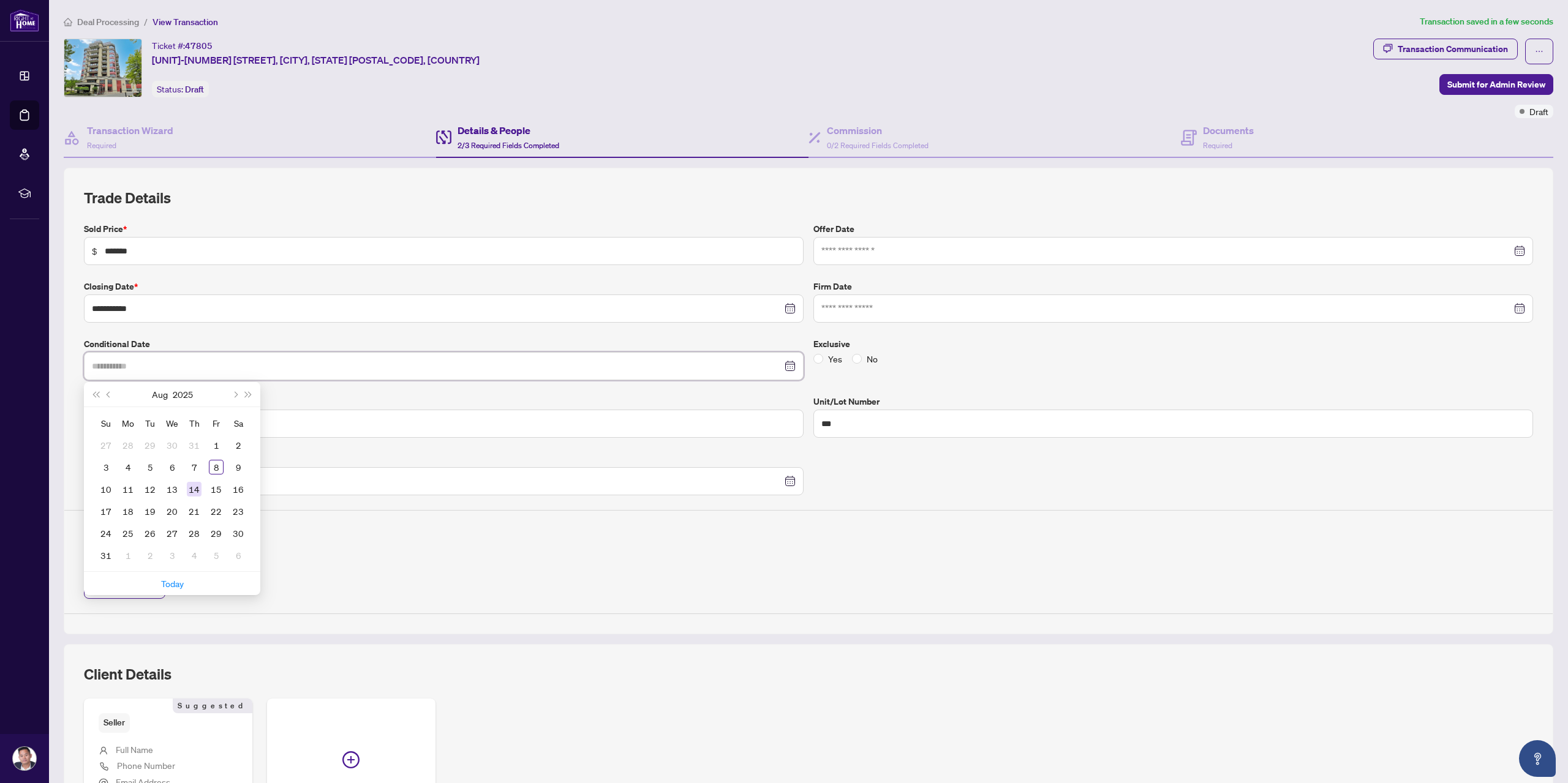 type on "**********" 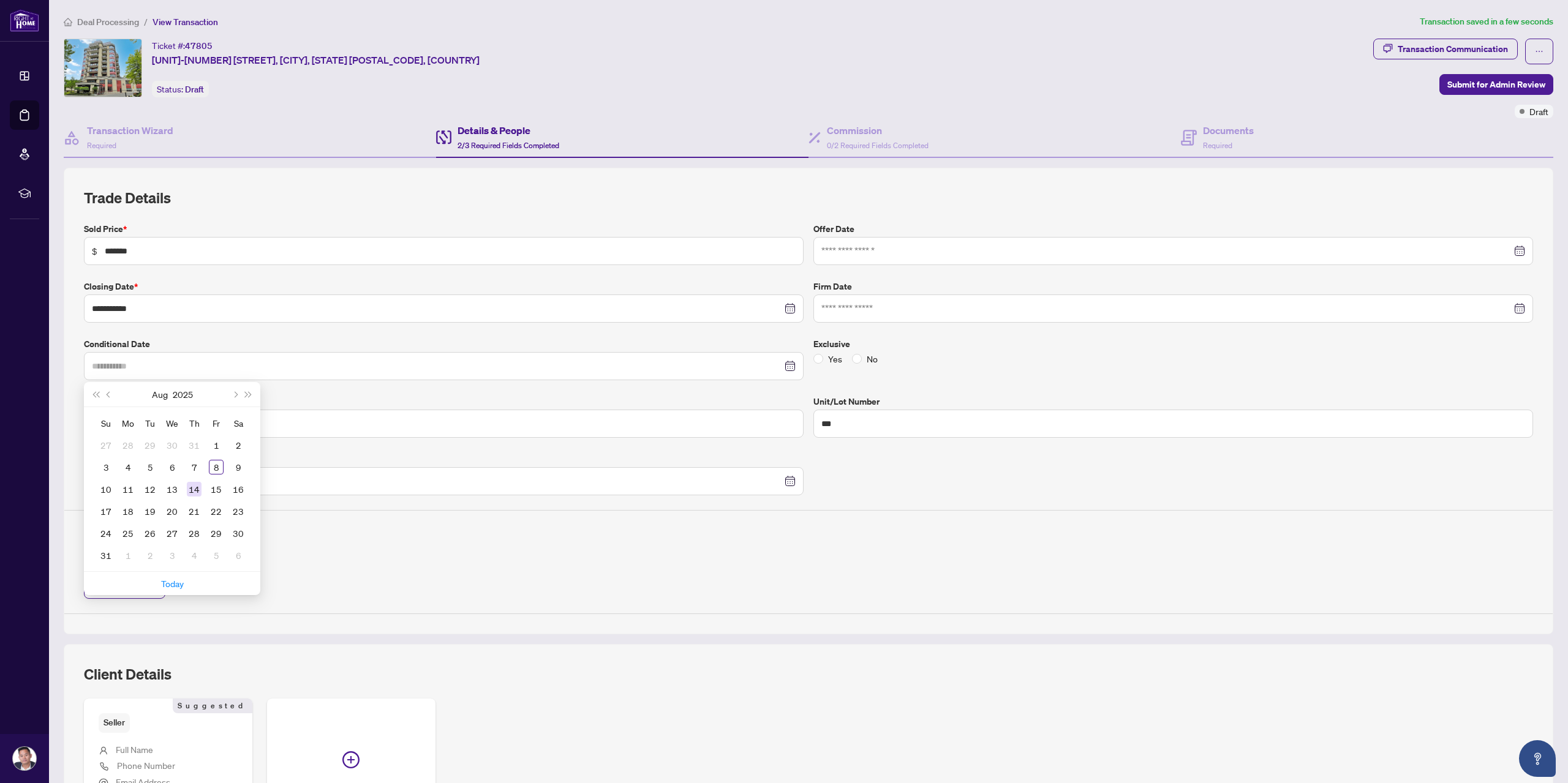click on "14" at bounding box center [194, 489] 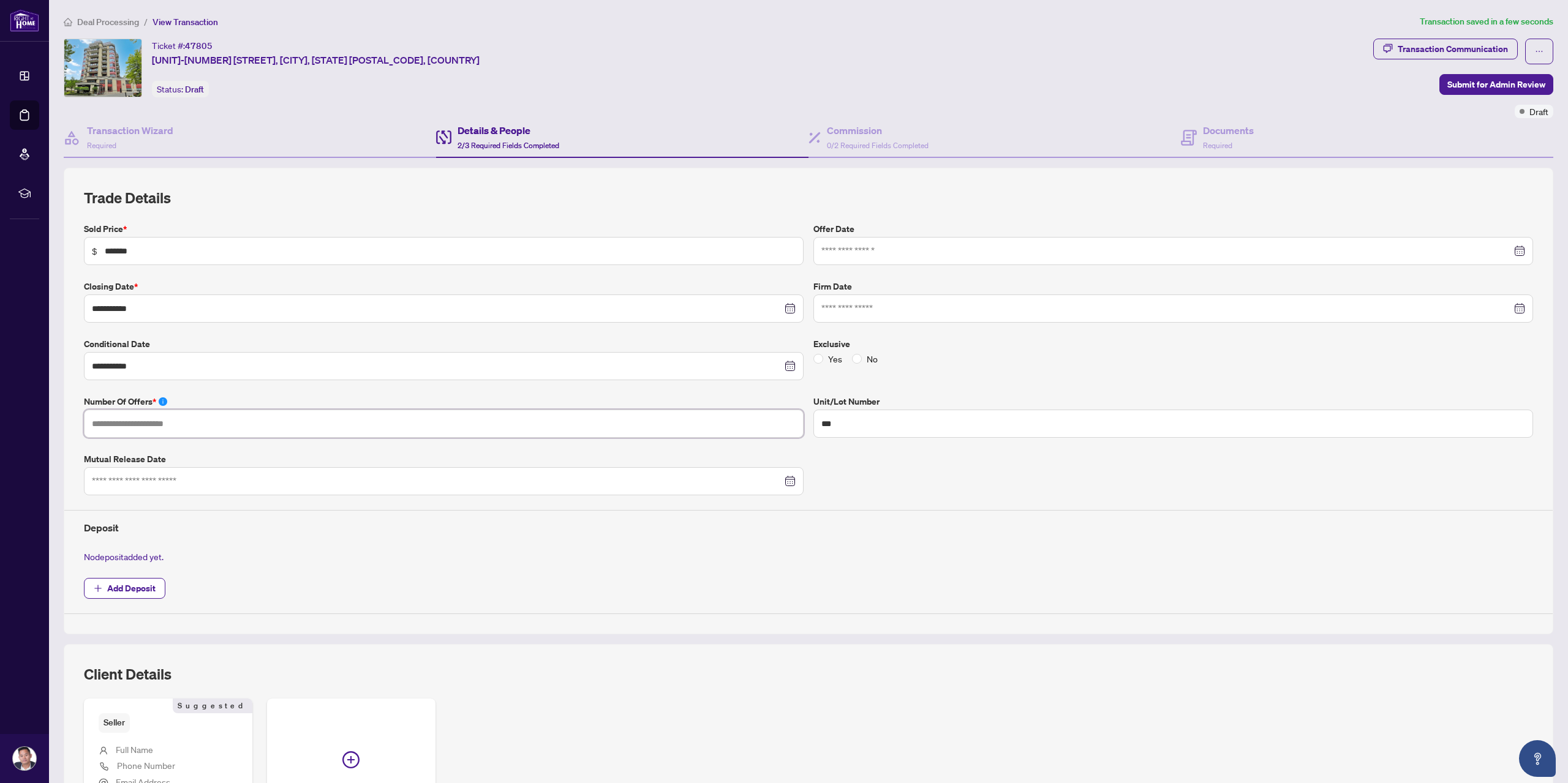 click at bounding box center [443, 424] 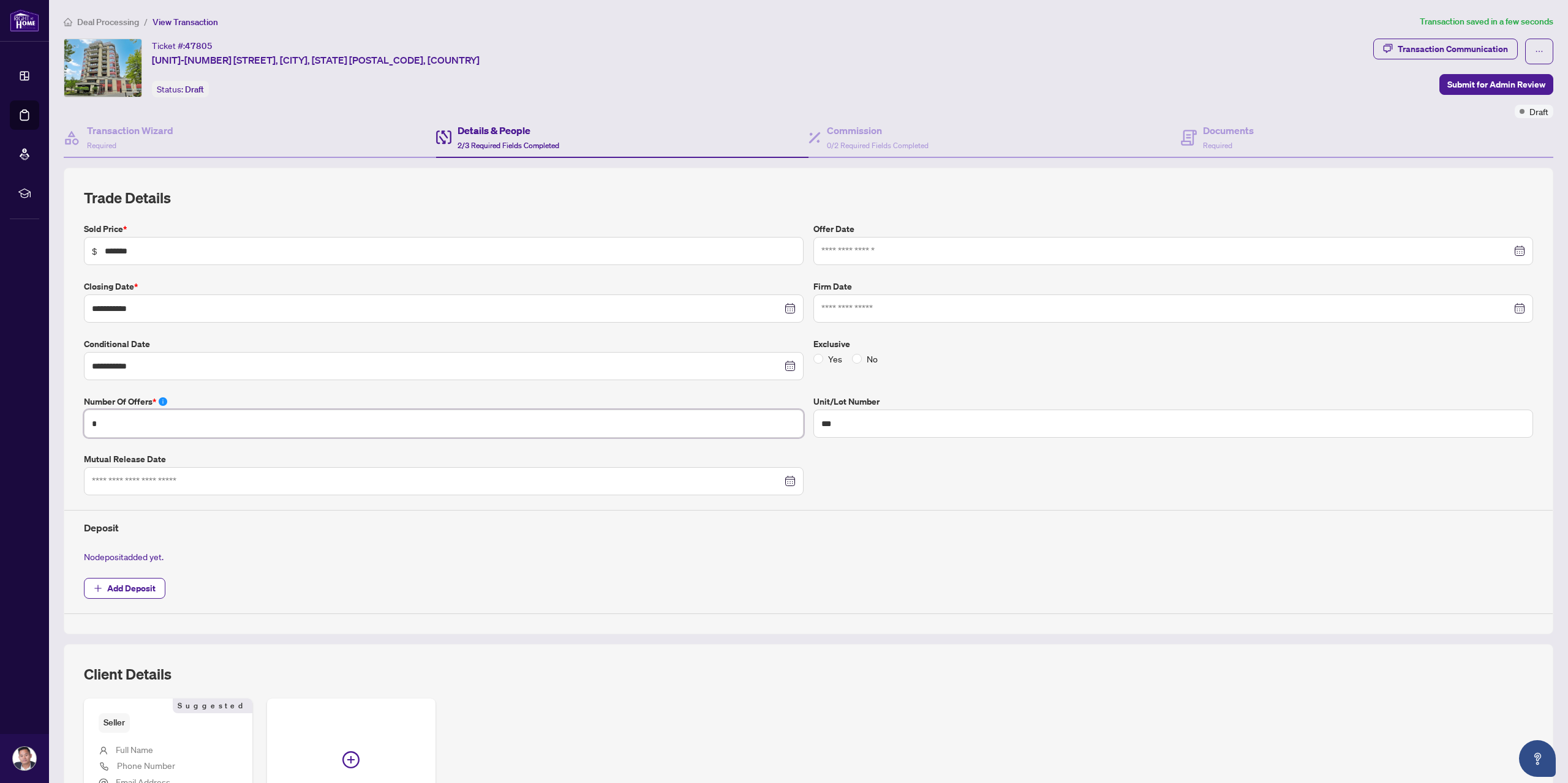 type on "*" 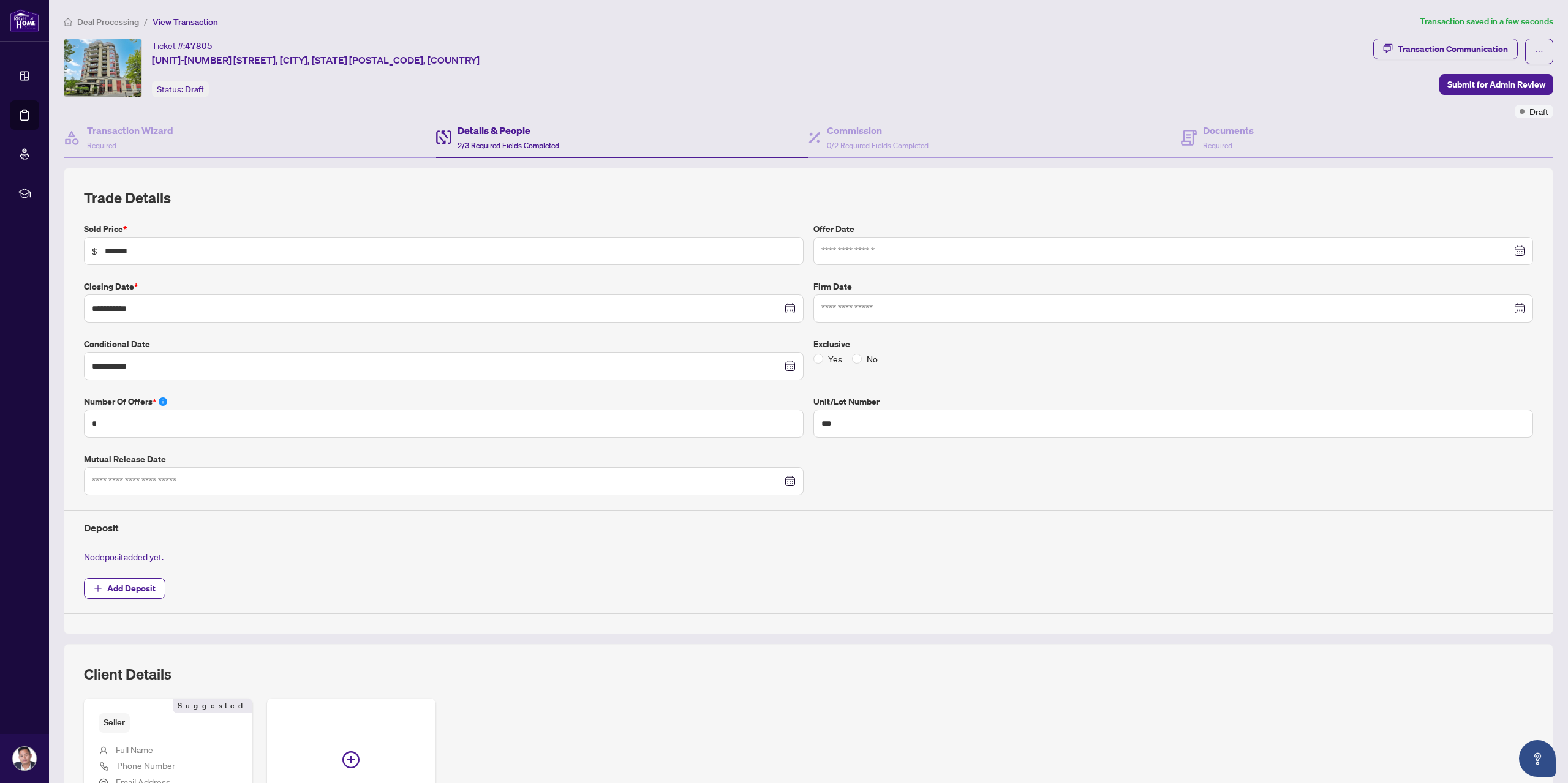 click on "Number of offers *" at bounding box center [443, 402] 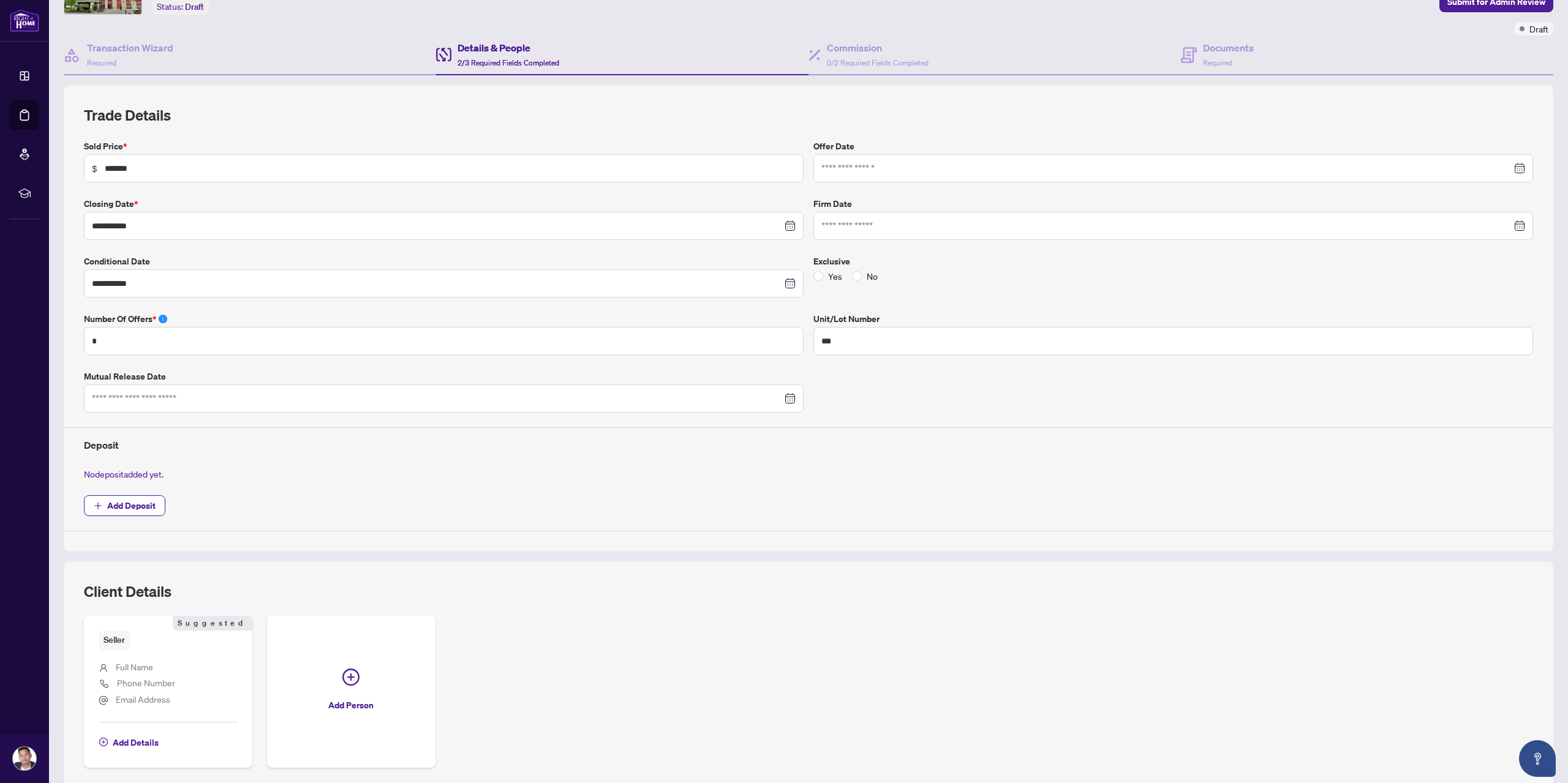 scroll, scrollTop: 0, scrollLeft: 0, axis: both 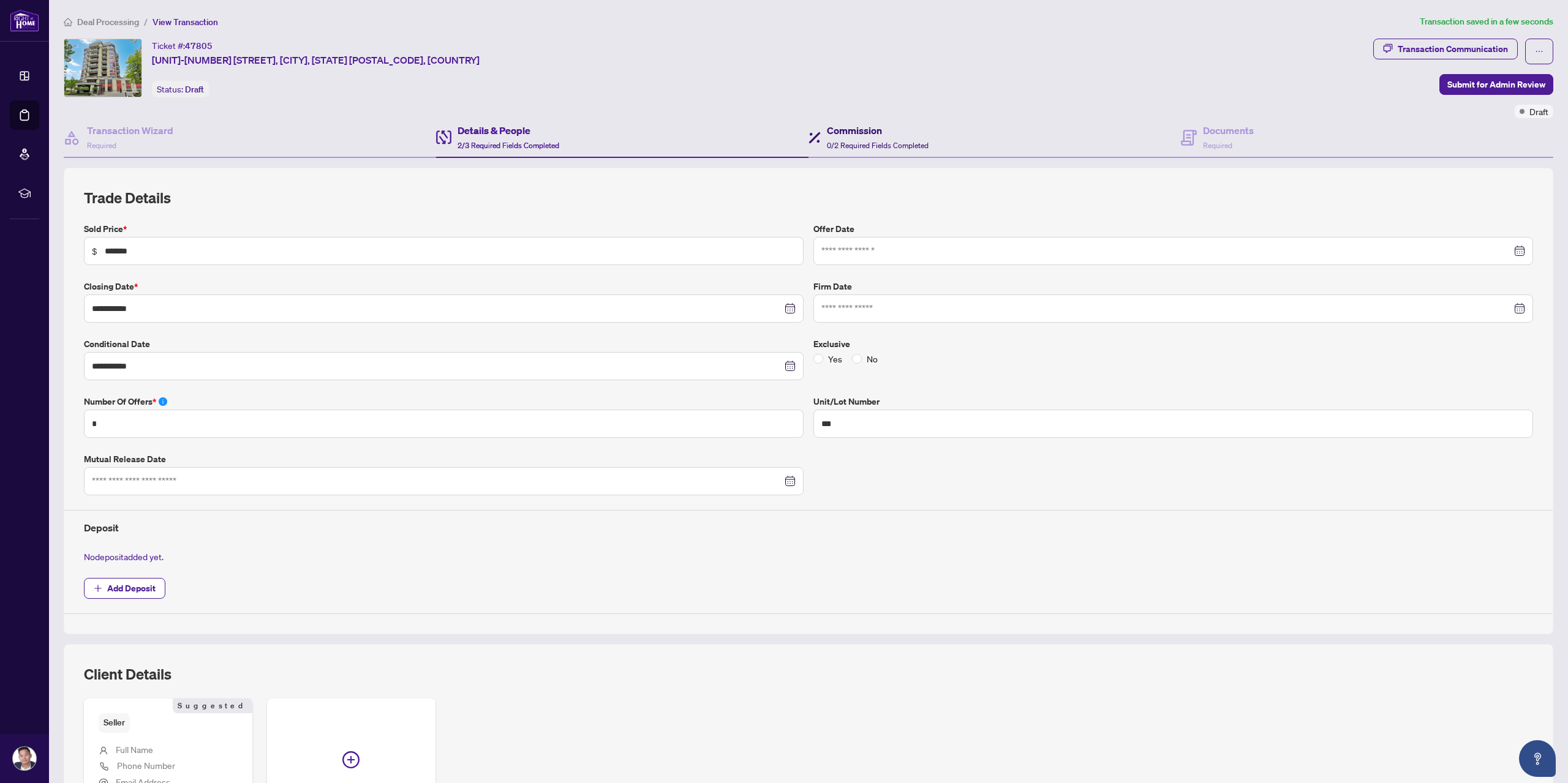 click on "Commission" at bounding box center (878, 130) 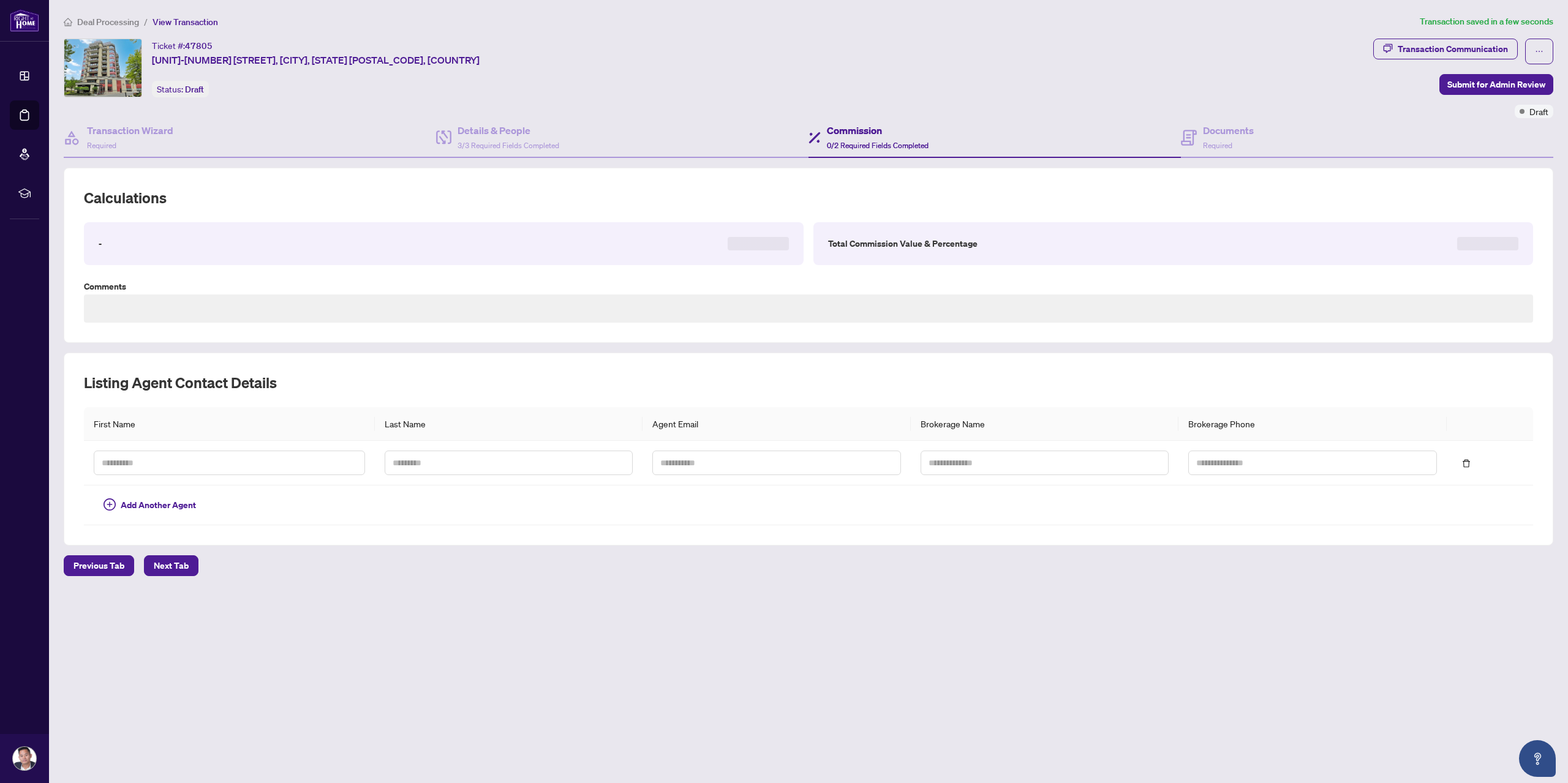 type on "**********" 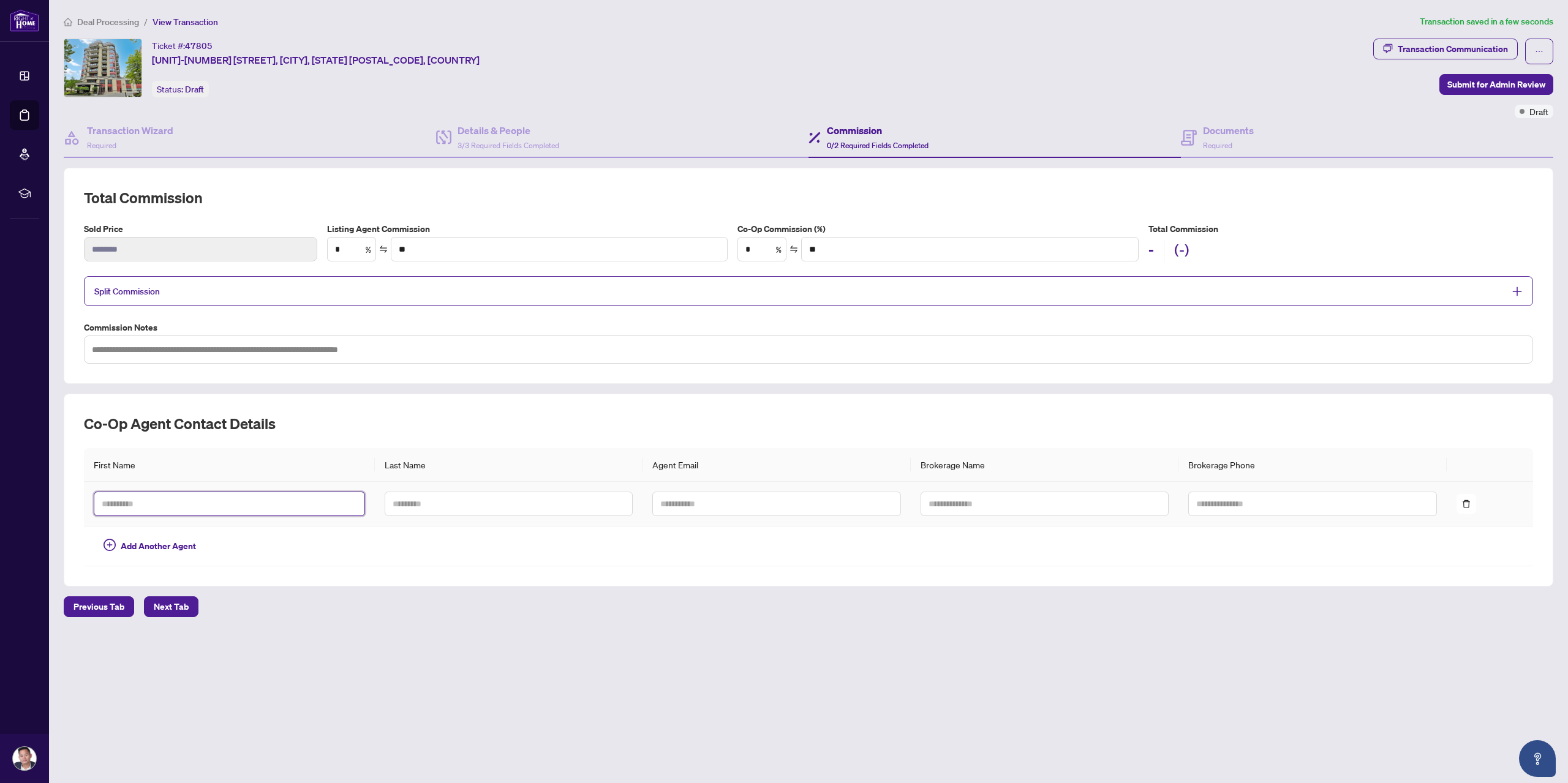 click at bounding box center [229, 504] 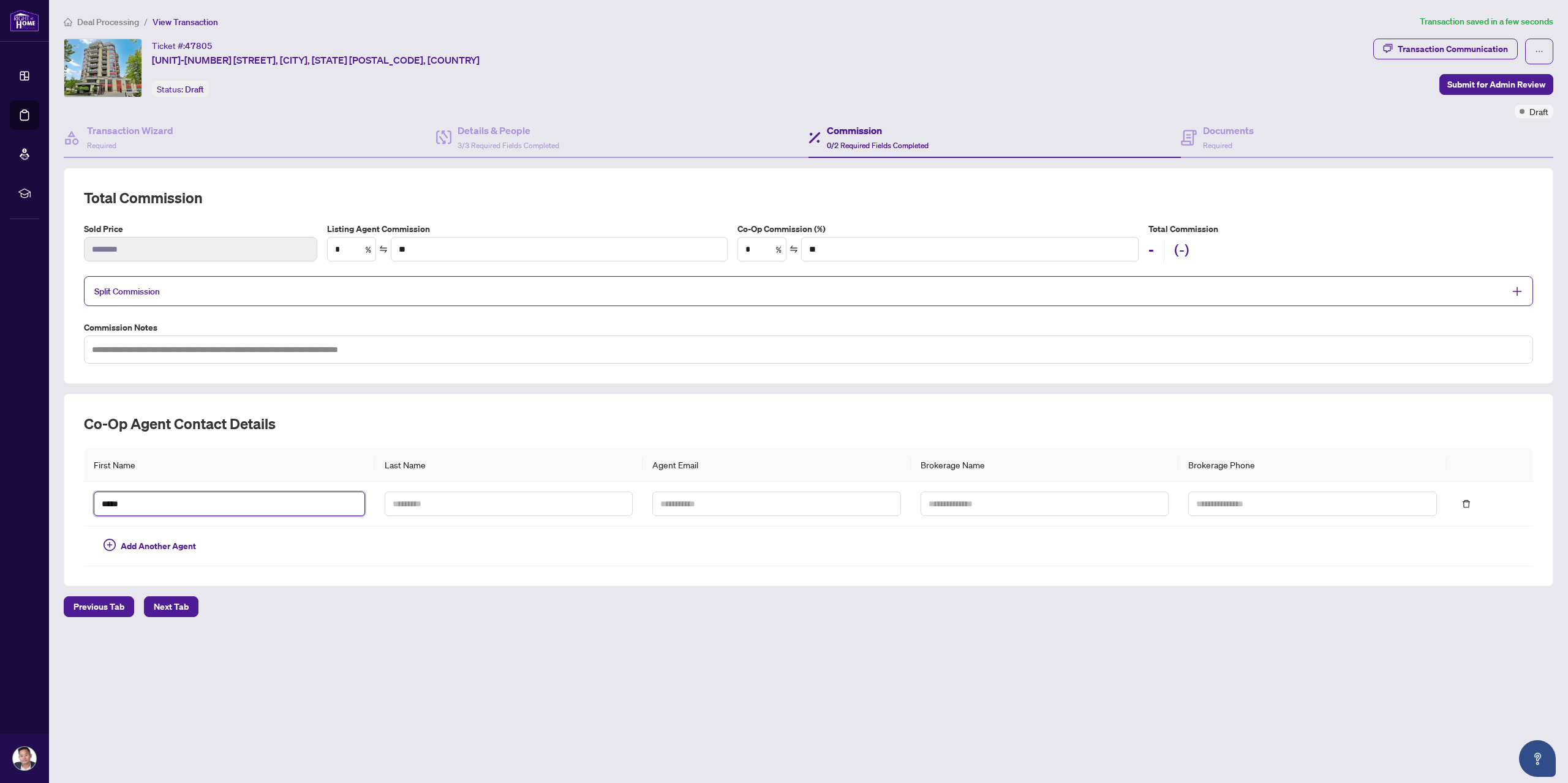 type on "*****" 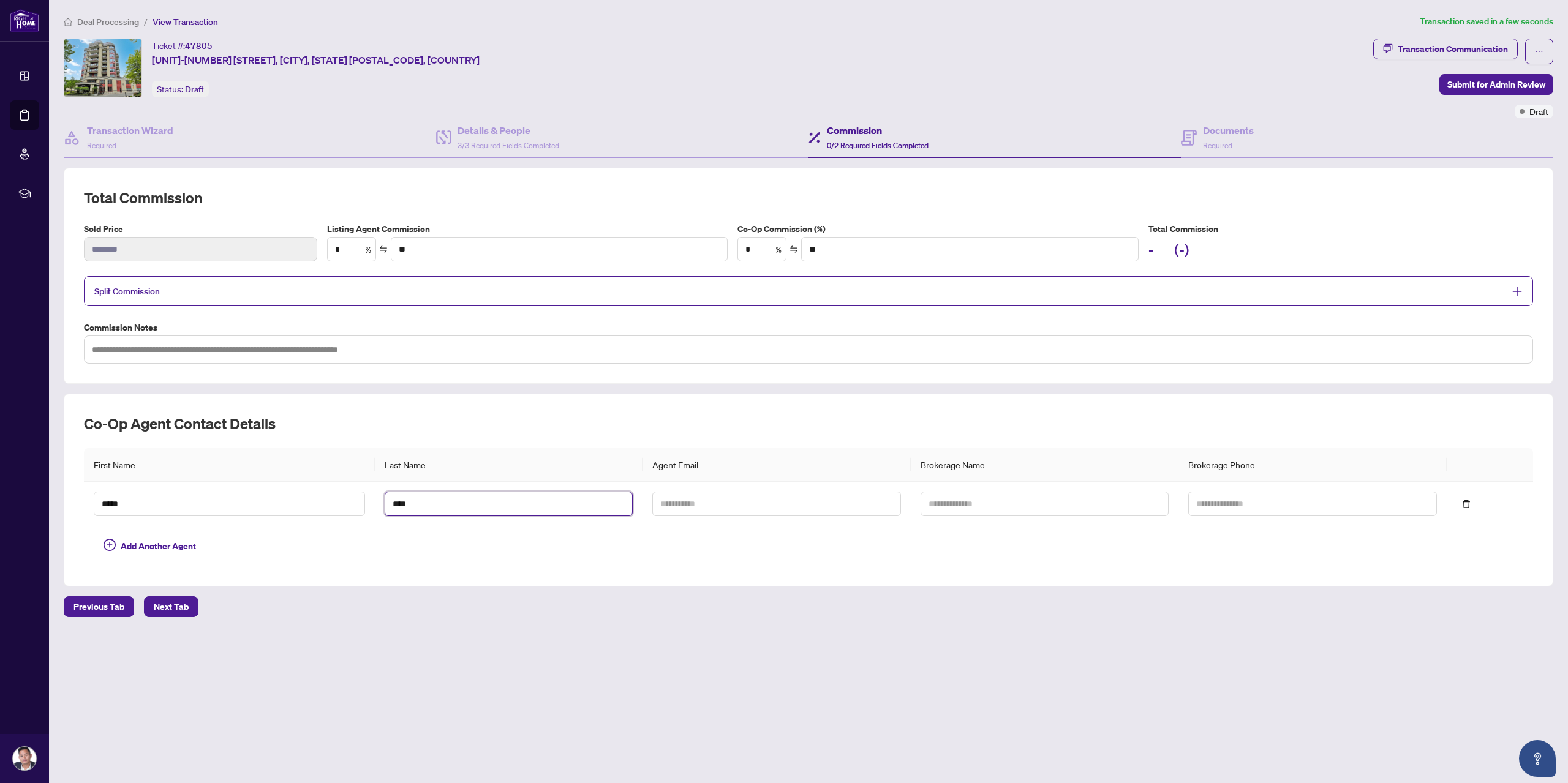 type on "****" 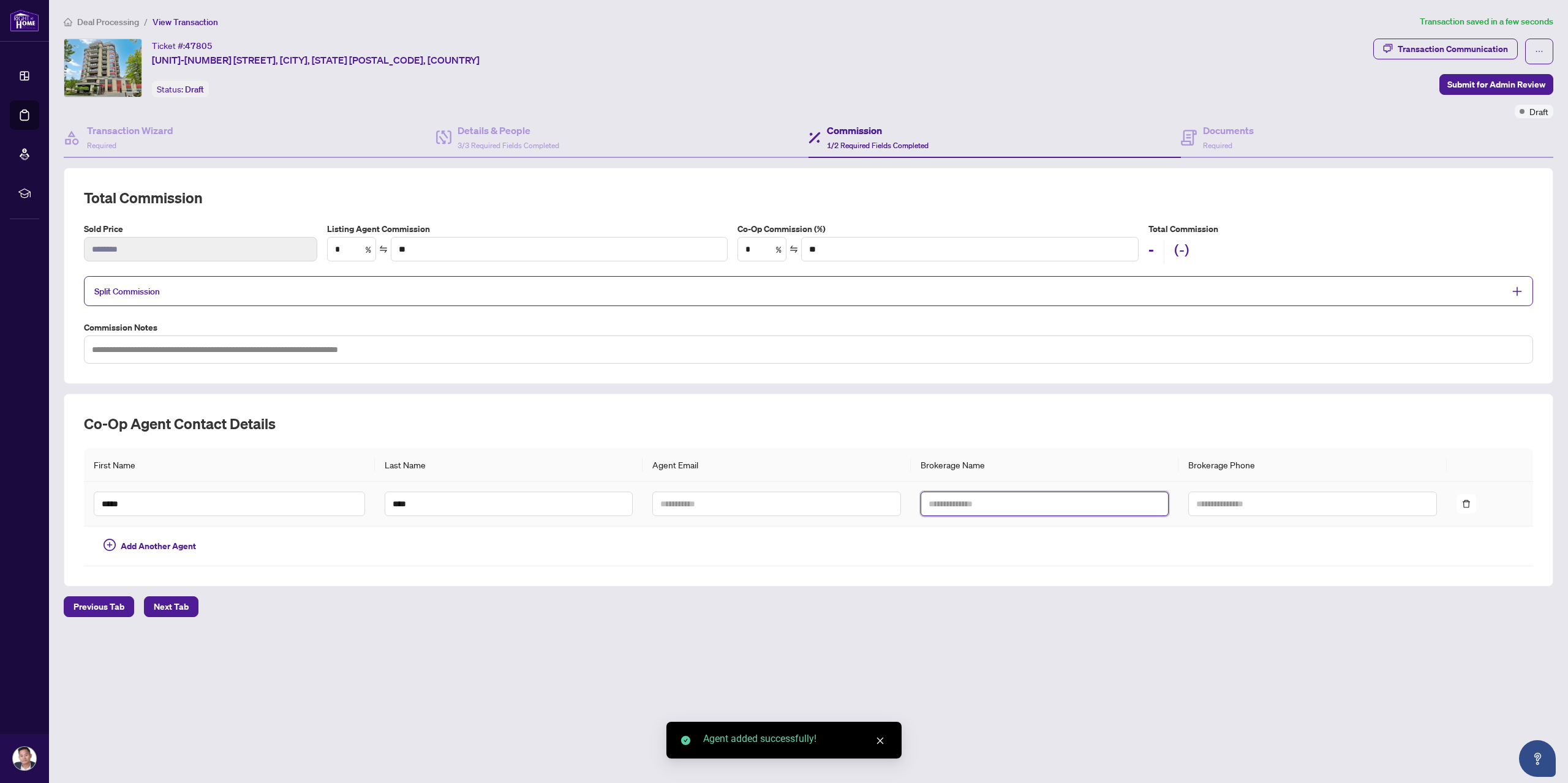 click at bounding box center [1044, 504] 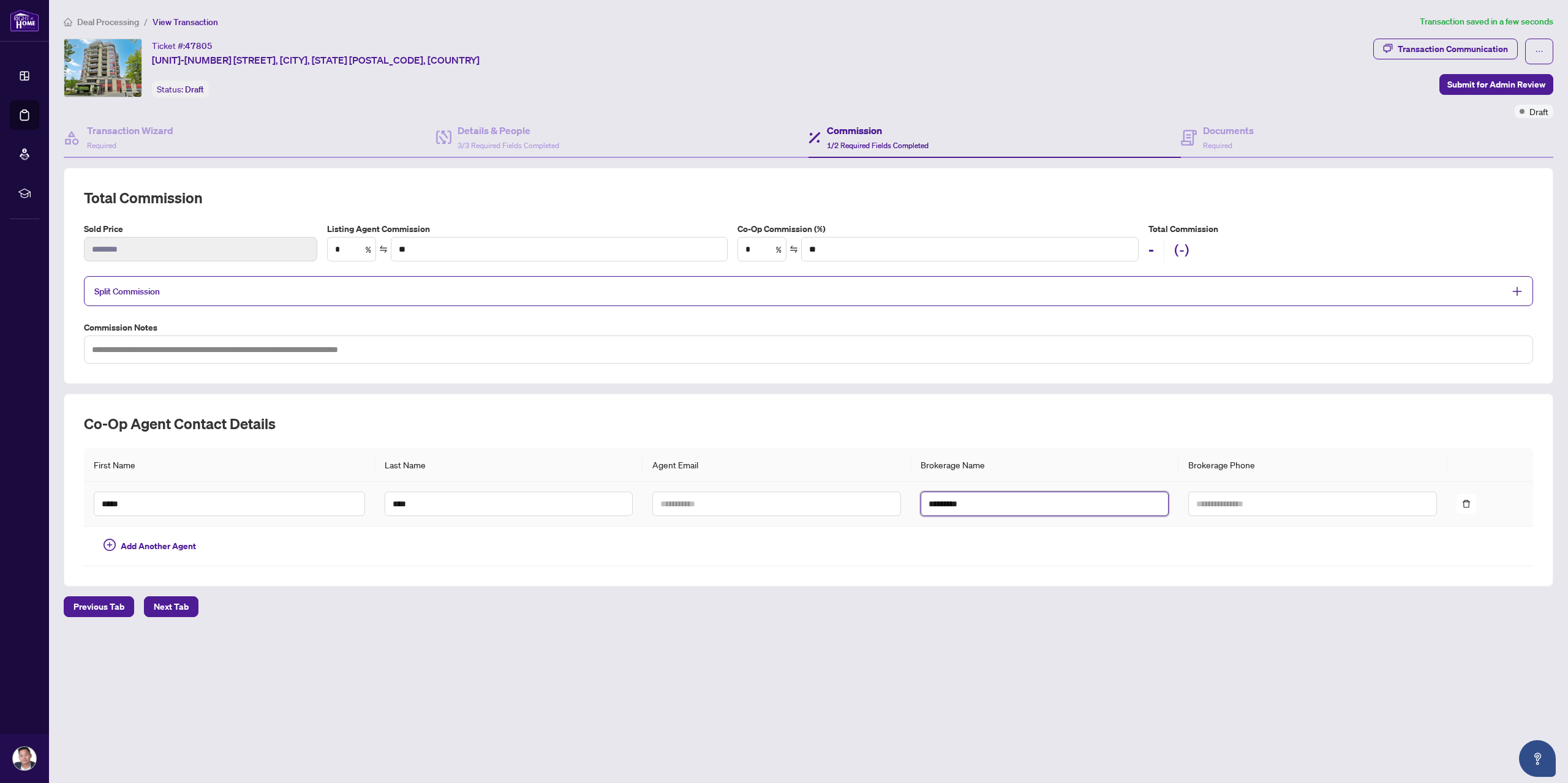 click on "*********" at bounding box center (1044, 504) 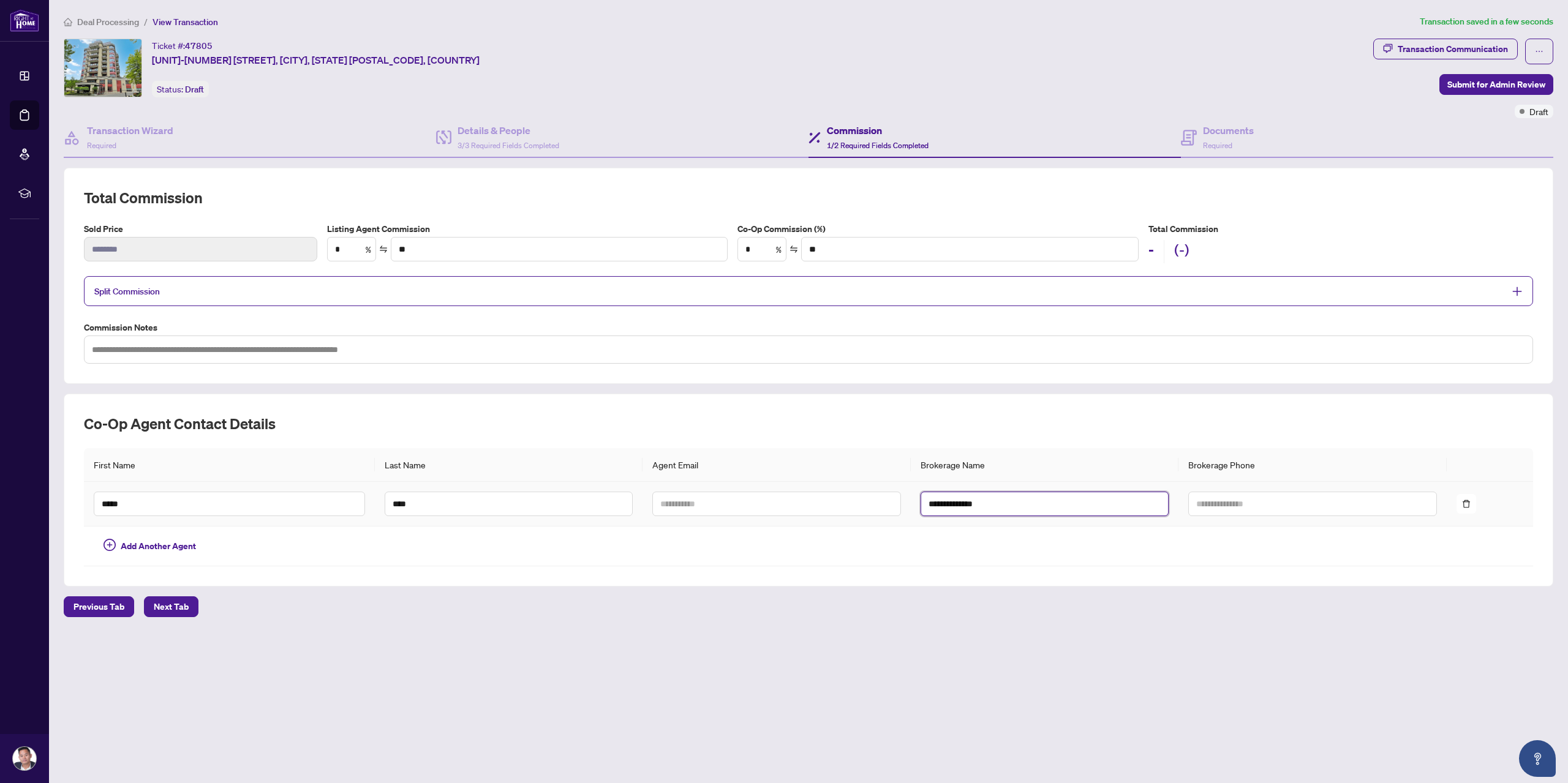 click on "**********" at bounding box center (1044, 504) 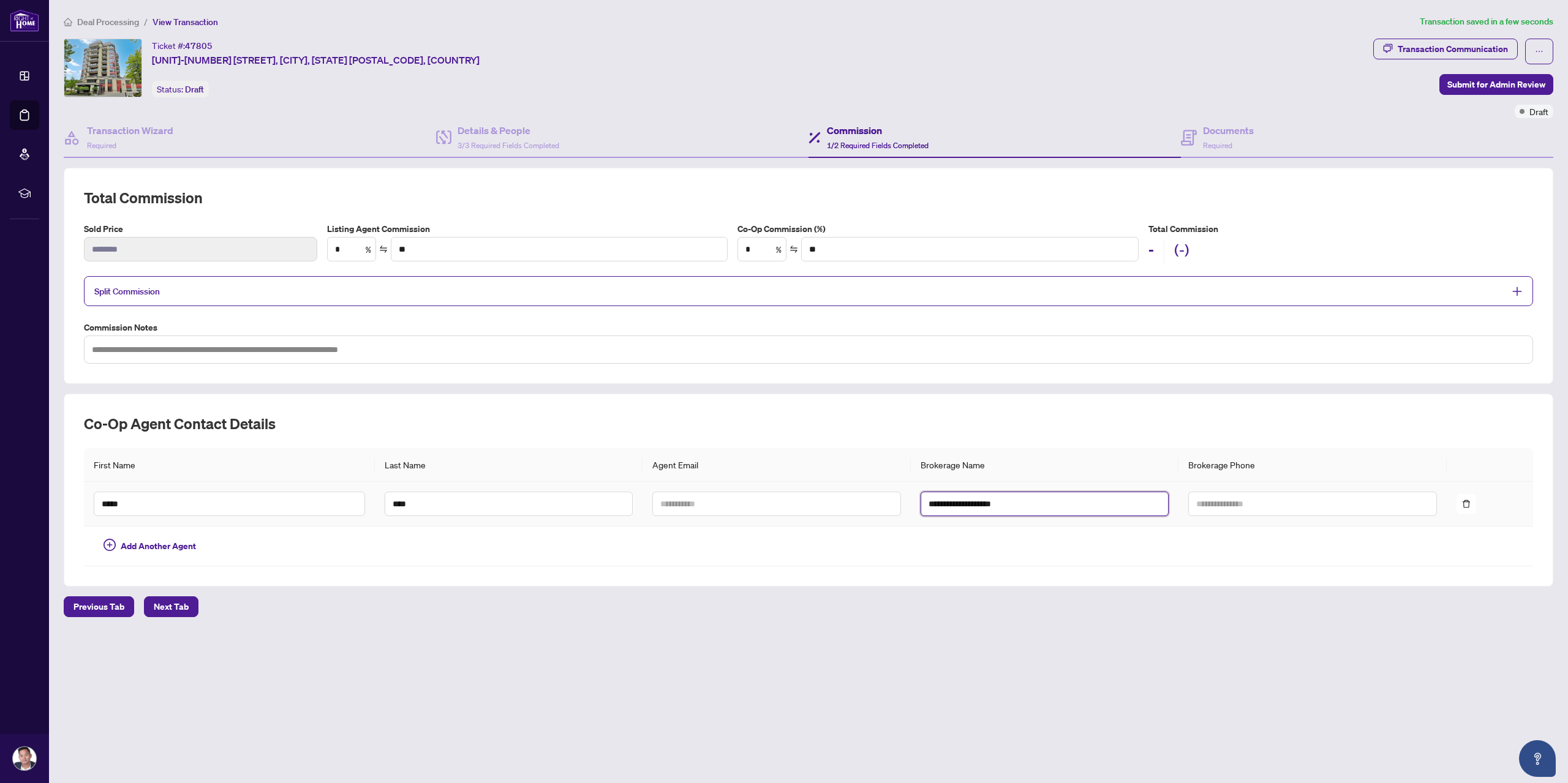 type on "**********" 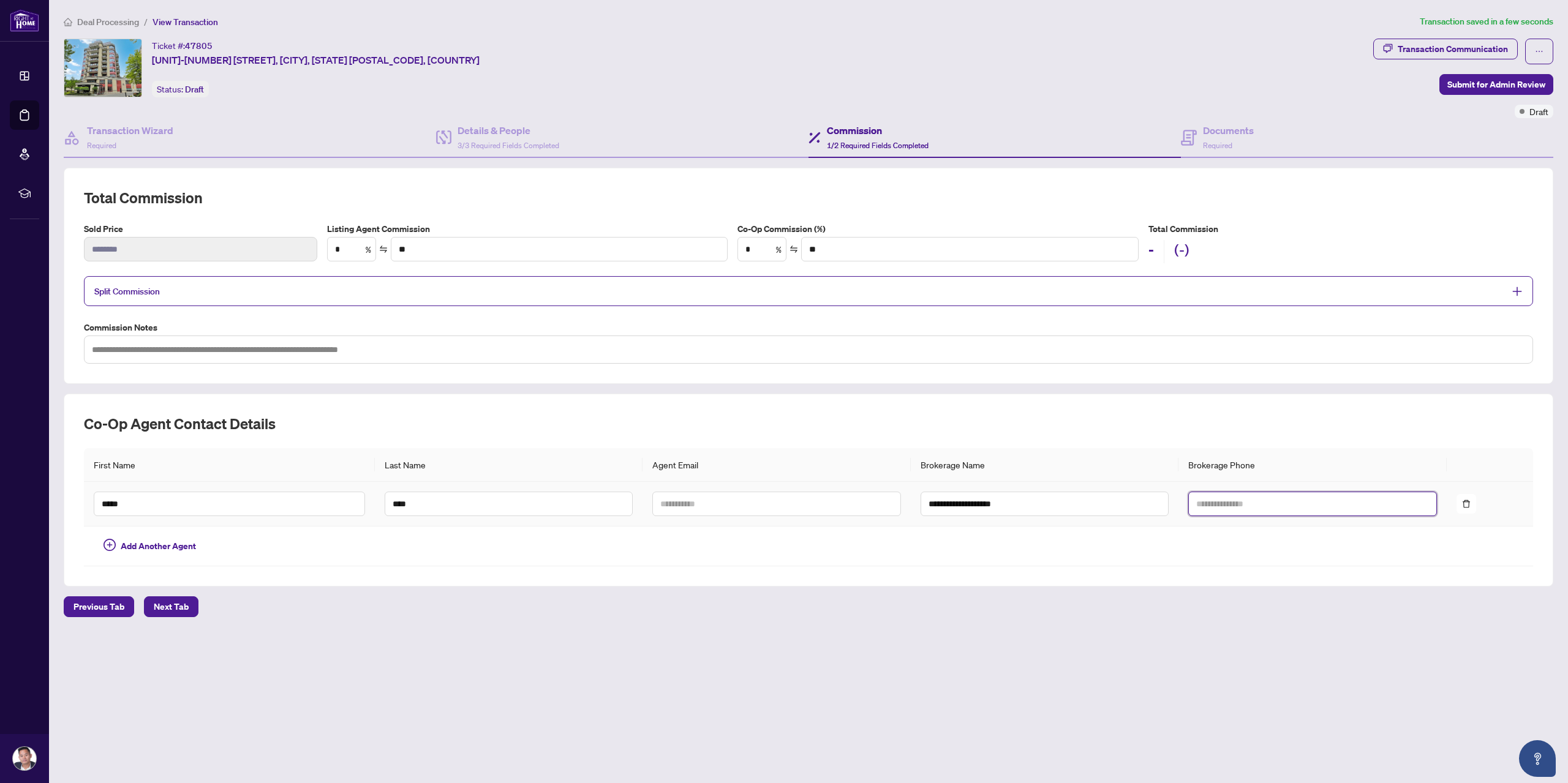 click at bounding box center (1312, 504) 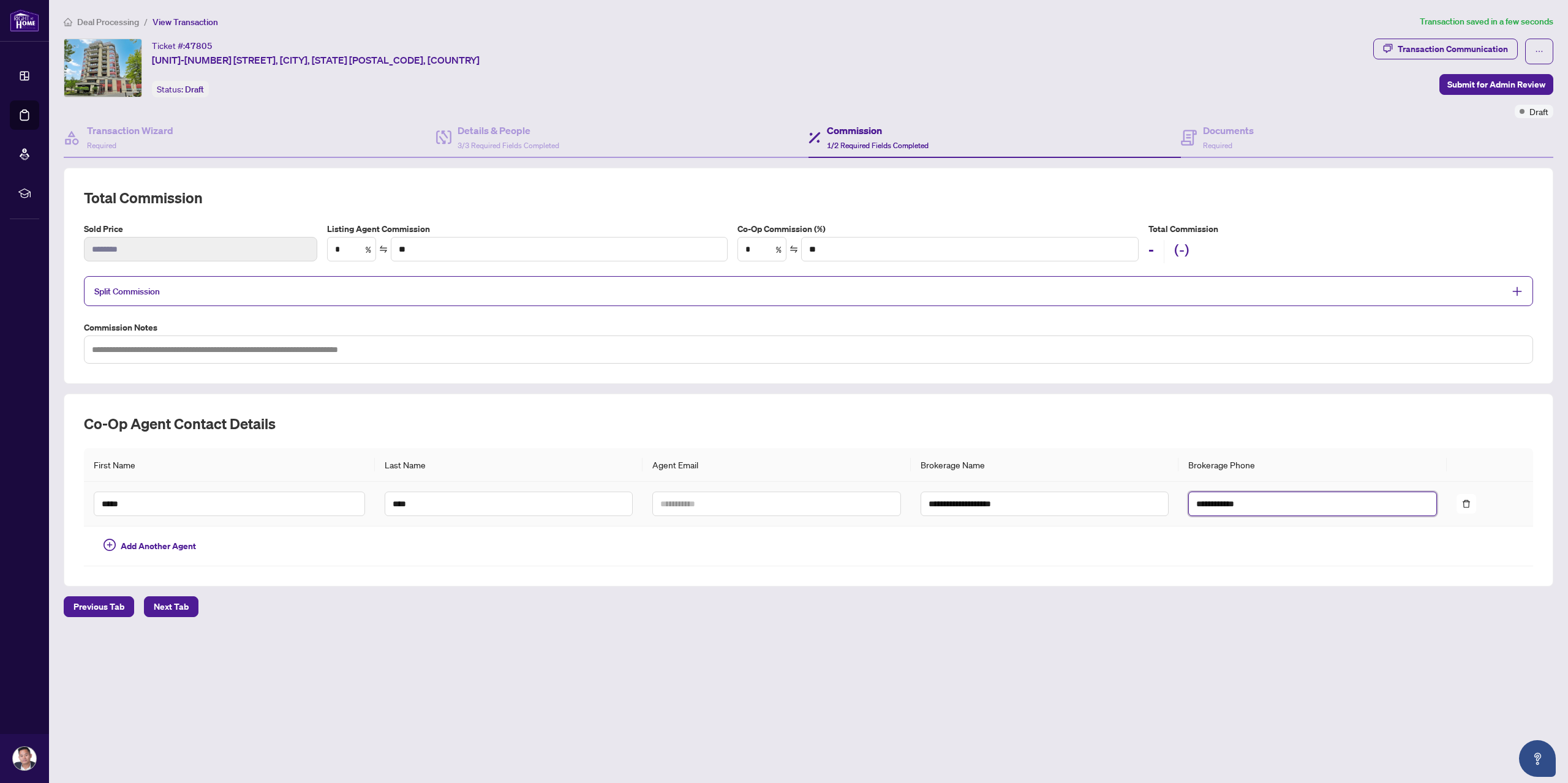 type on "**********" 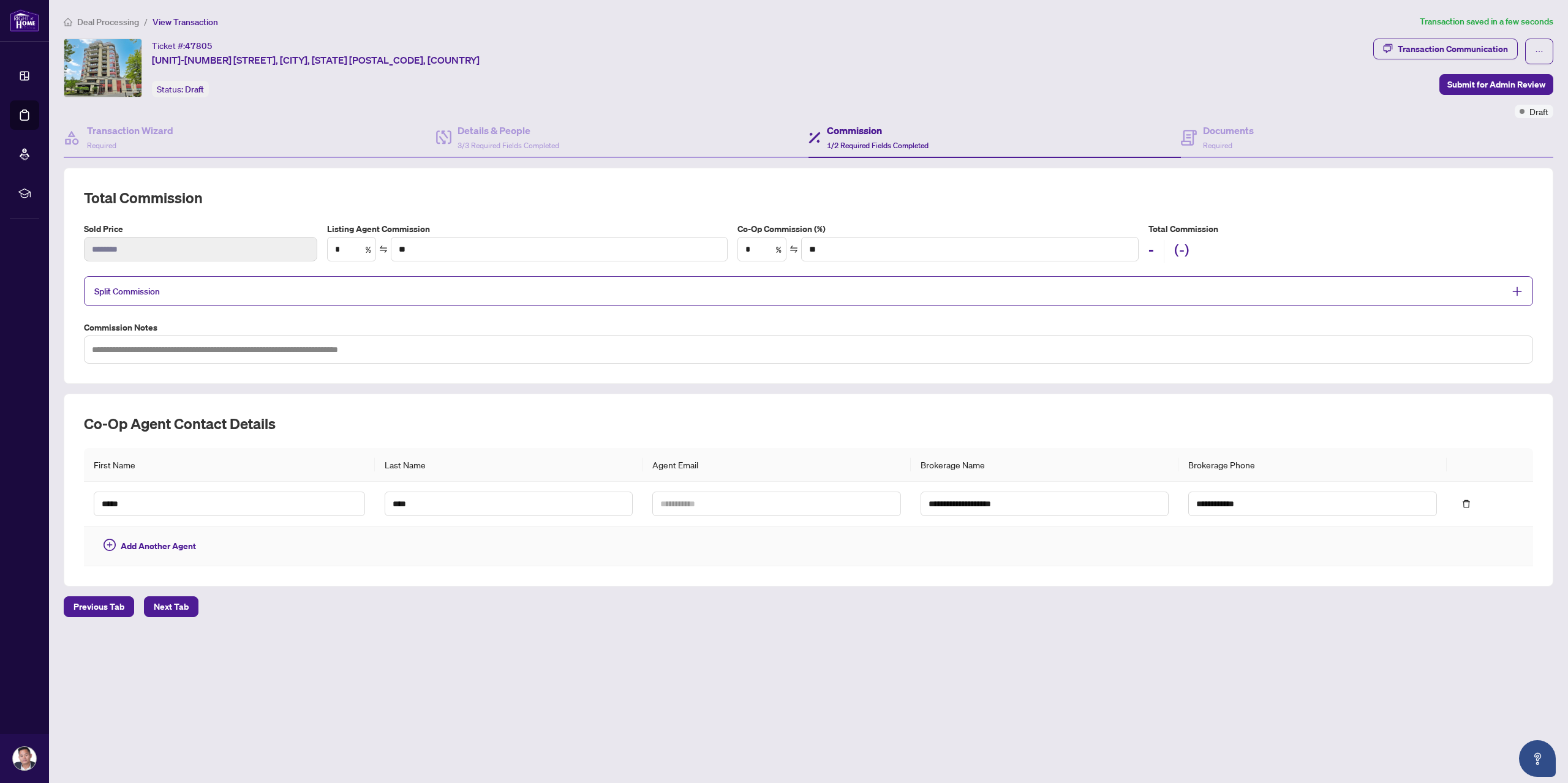 click at bounding box center [1312, 546] 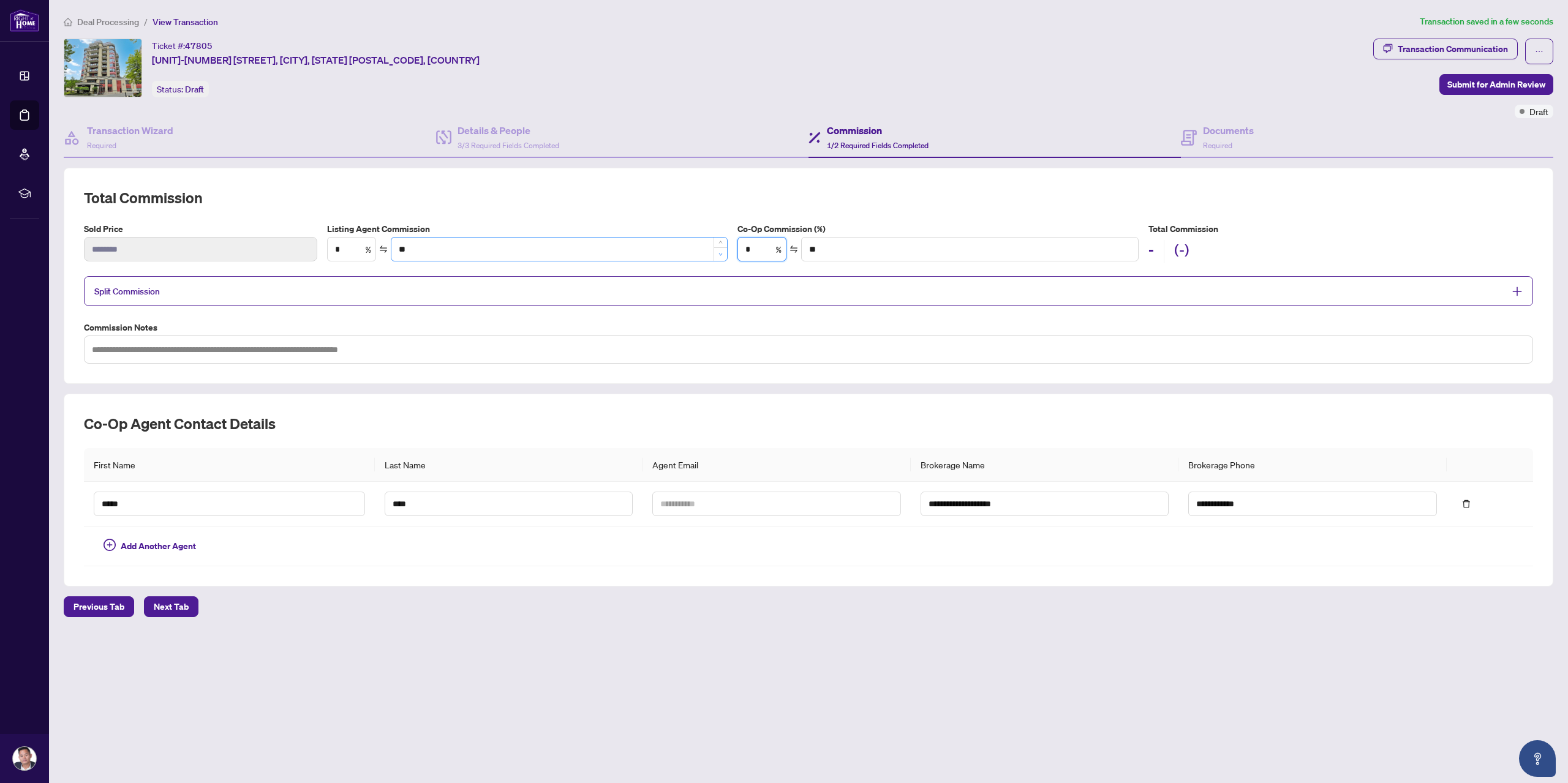 drag, startPoint x: 749, startPoint y: 245, endPoint x: 726, endPoint y: 247, distance: 23.086793 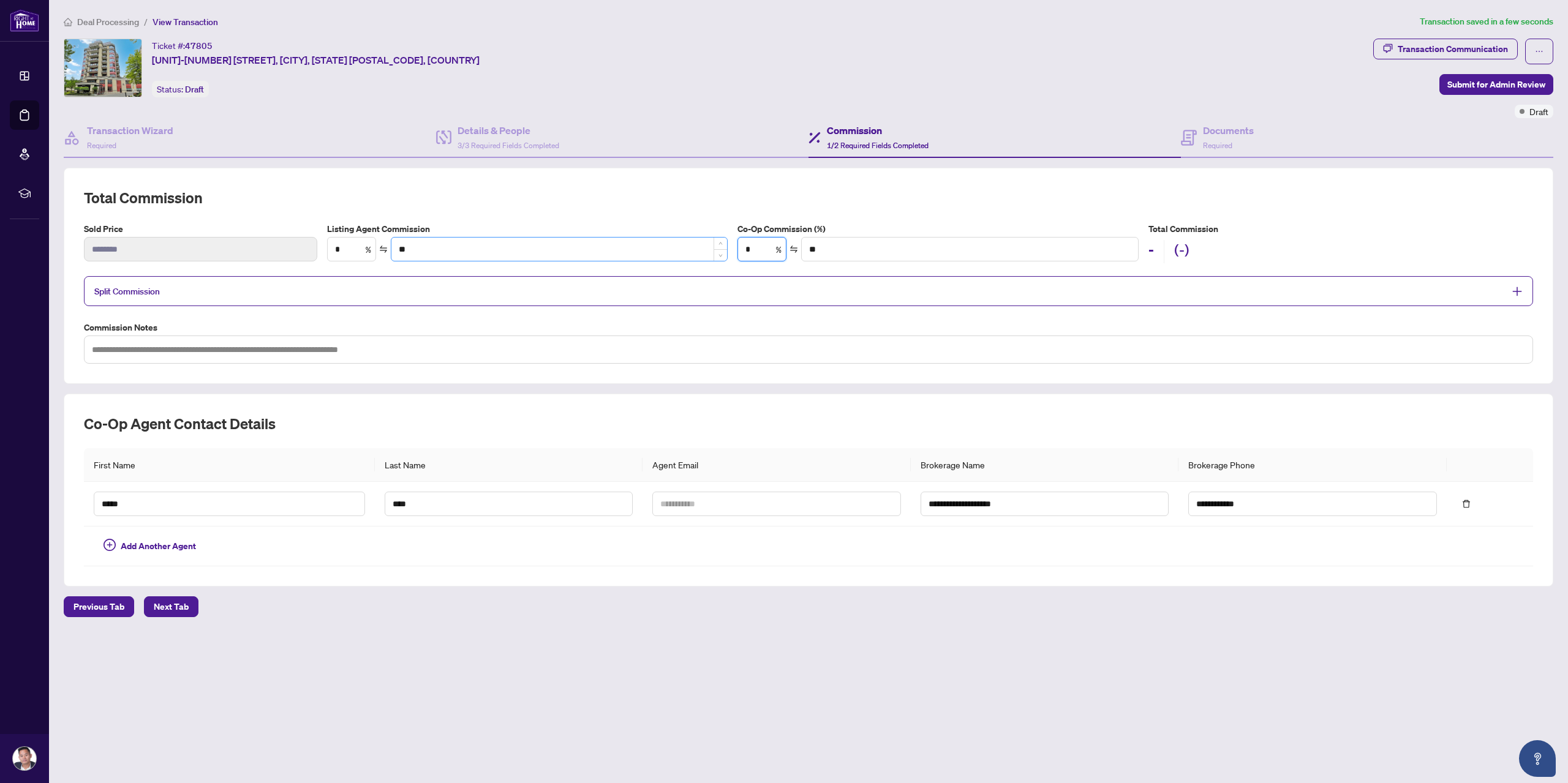 drag, startPoint x: 756, startPoint y: 244, endPoint x: 695, endPoint y: 245, distance: 61.0082 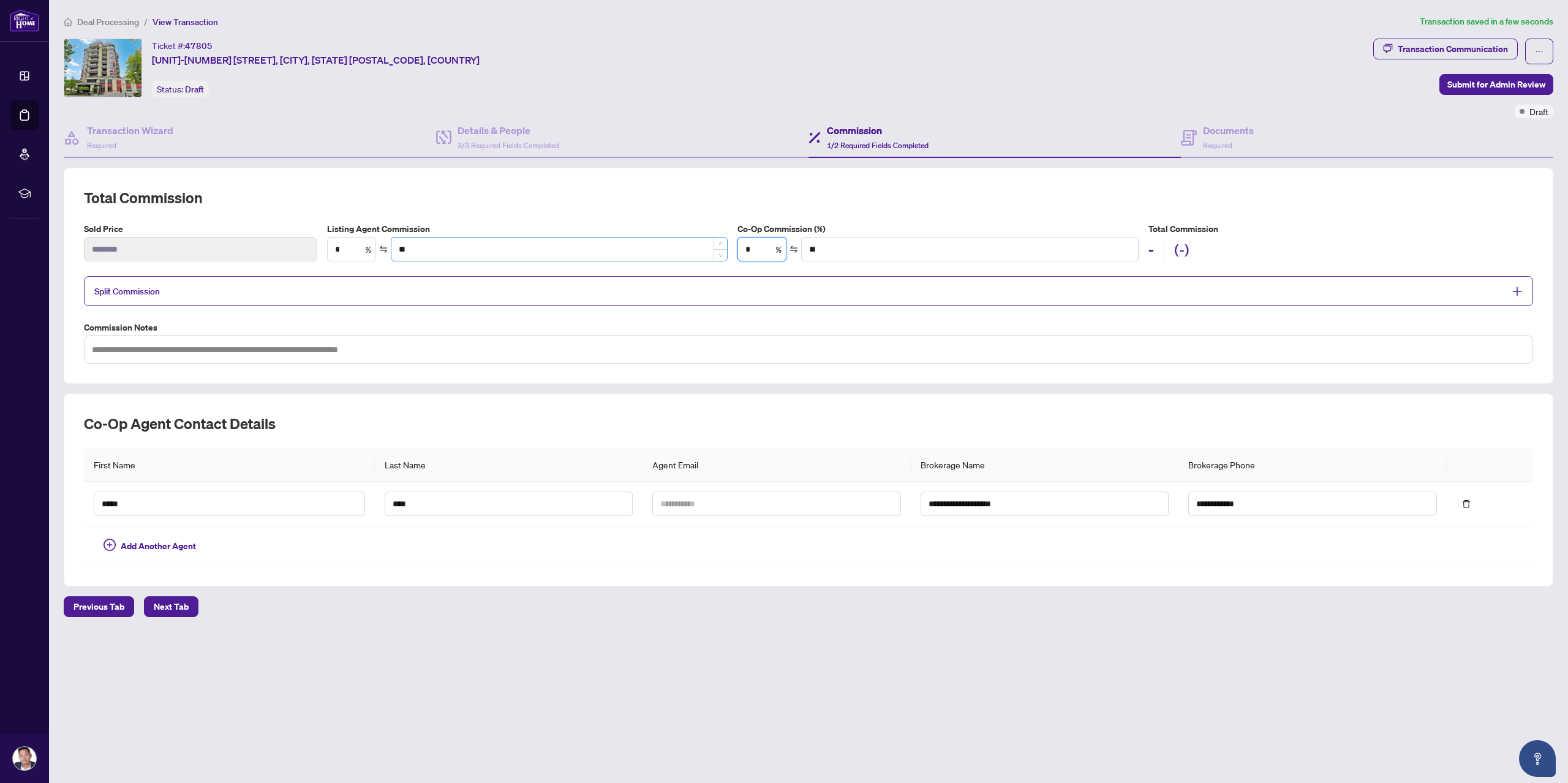 type 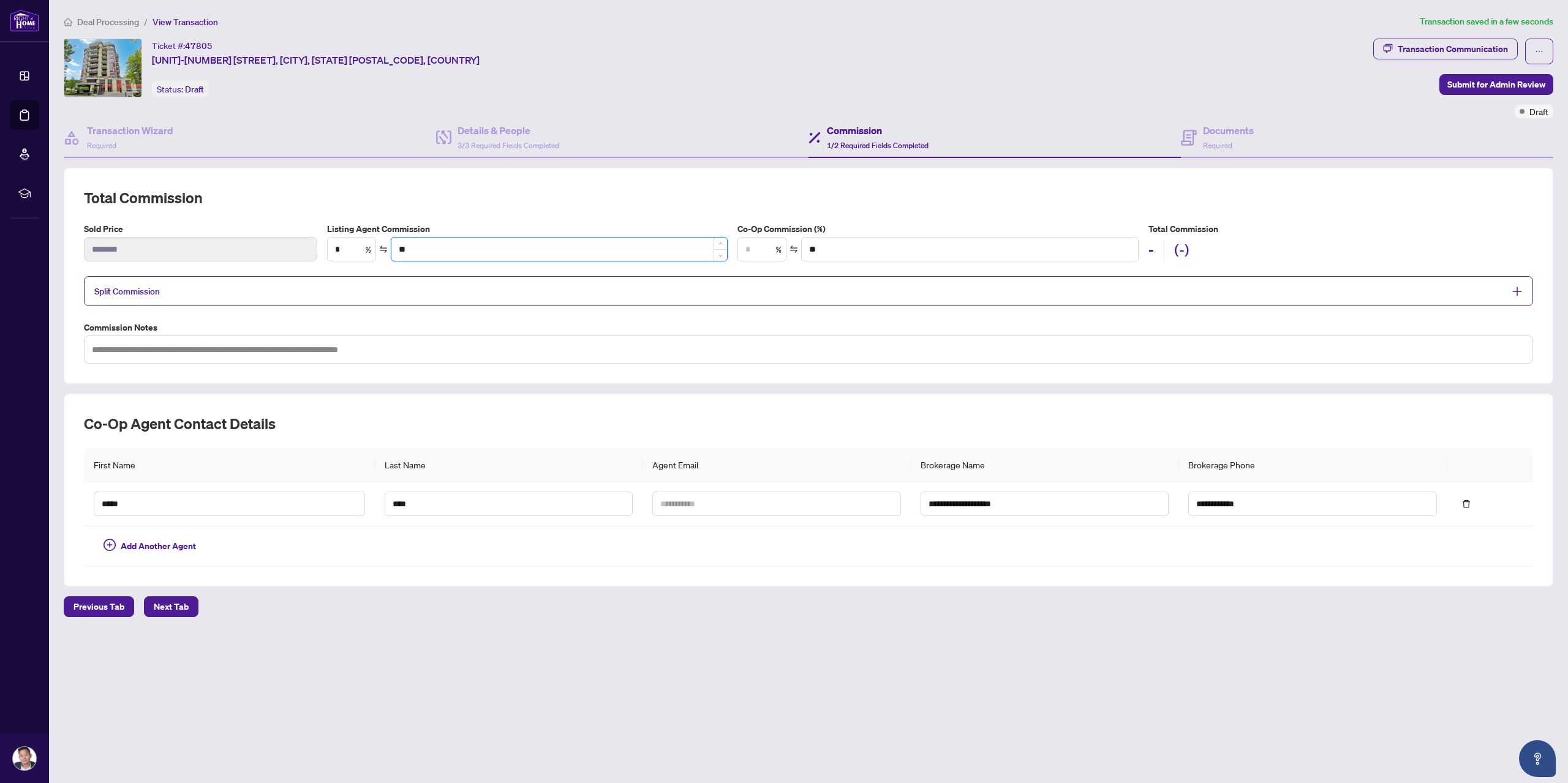 type on "***" 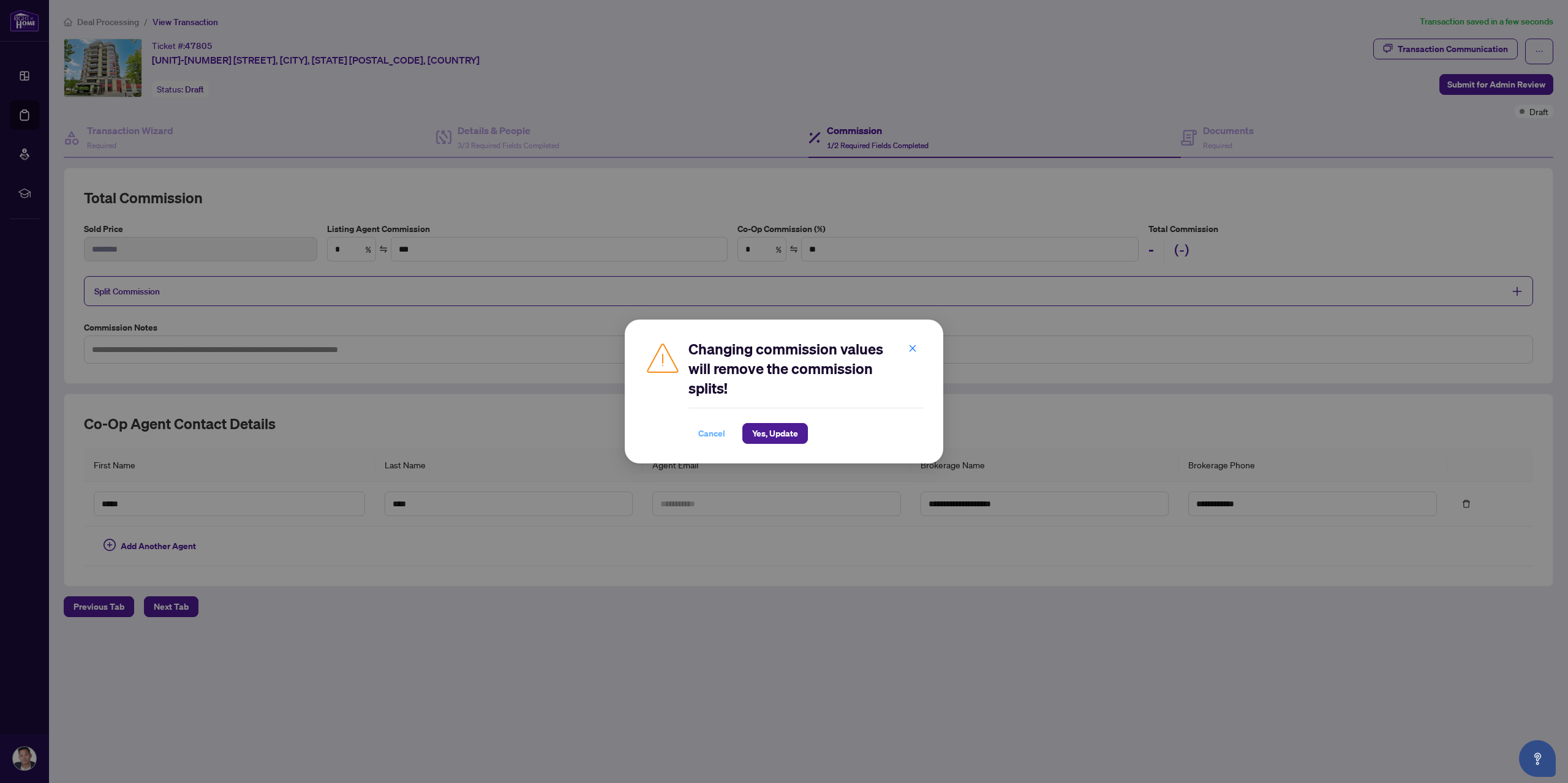 click on "Cancel" at bounding box center (712, 433) 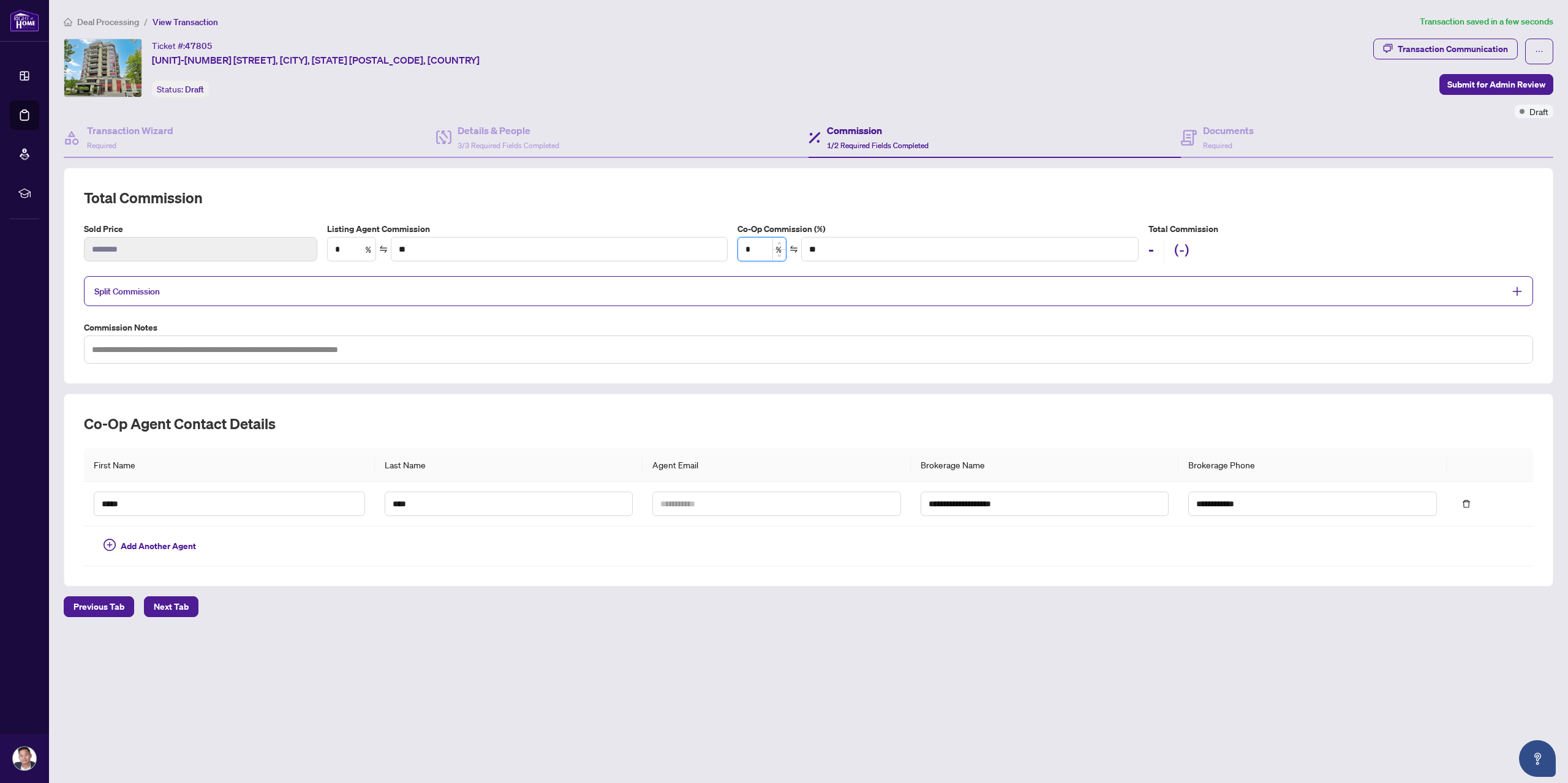 click on "*" at bounding box center (762, 249) 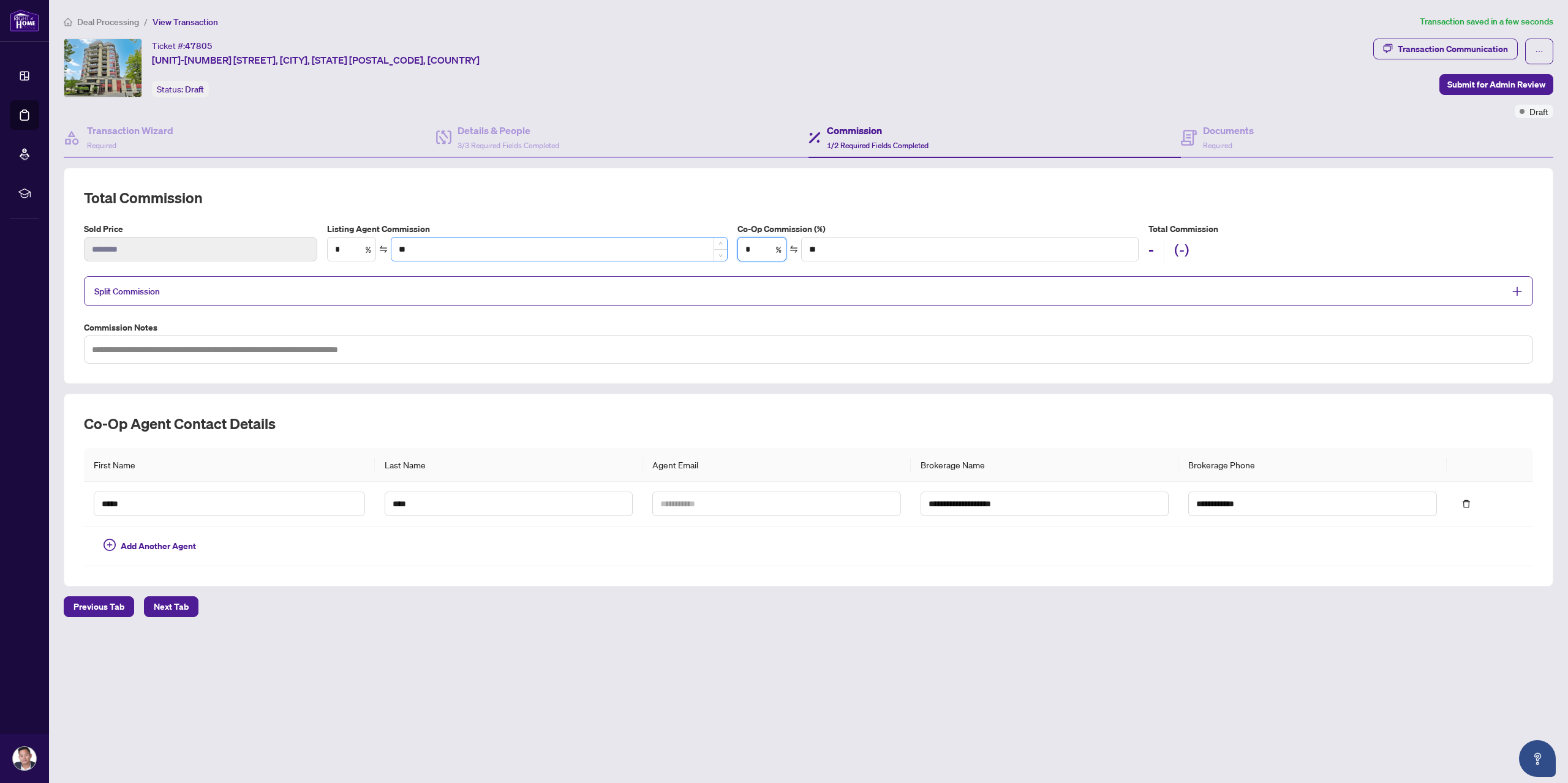drag, startPoint x: 758, startPoint y: 249, endPoint x: 710, endPoint y: 249, distance: 48 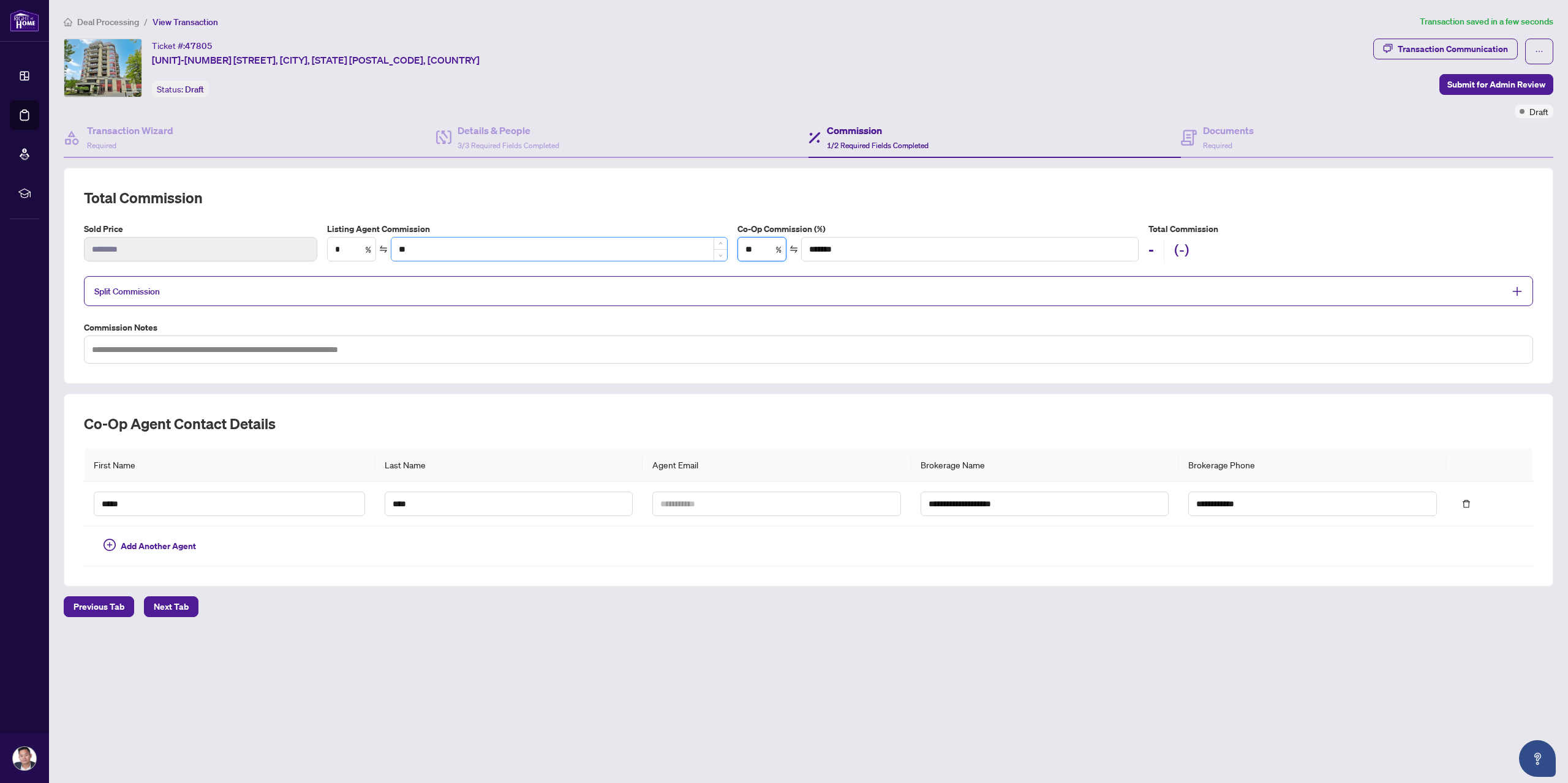 type on "***" 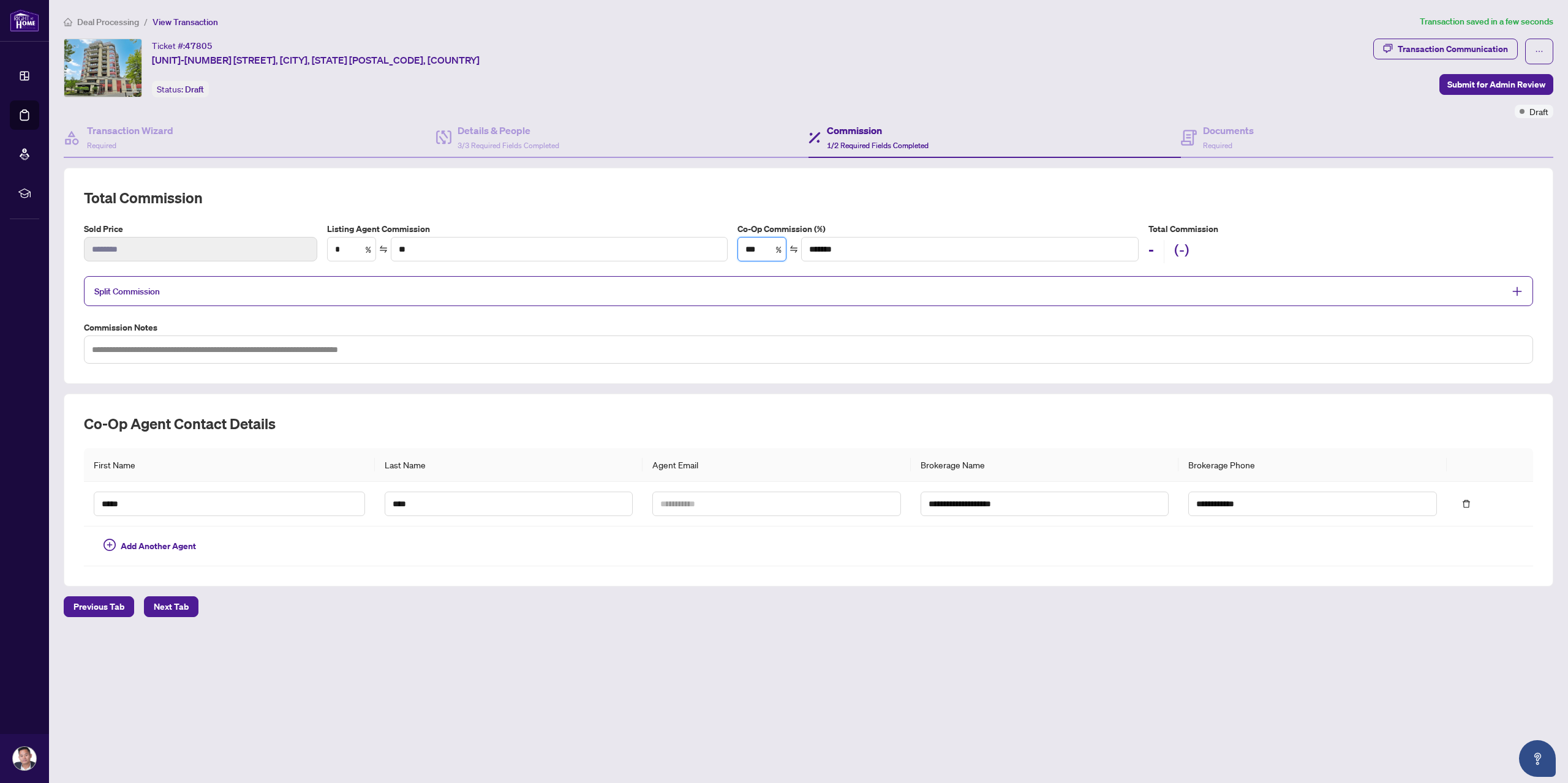 type on "***" 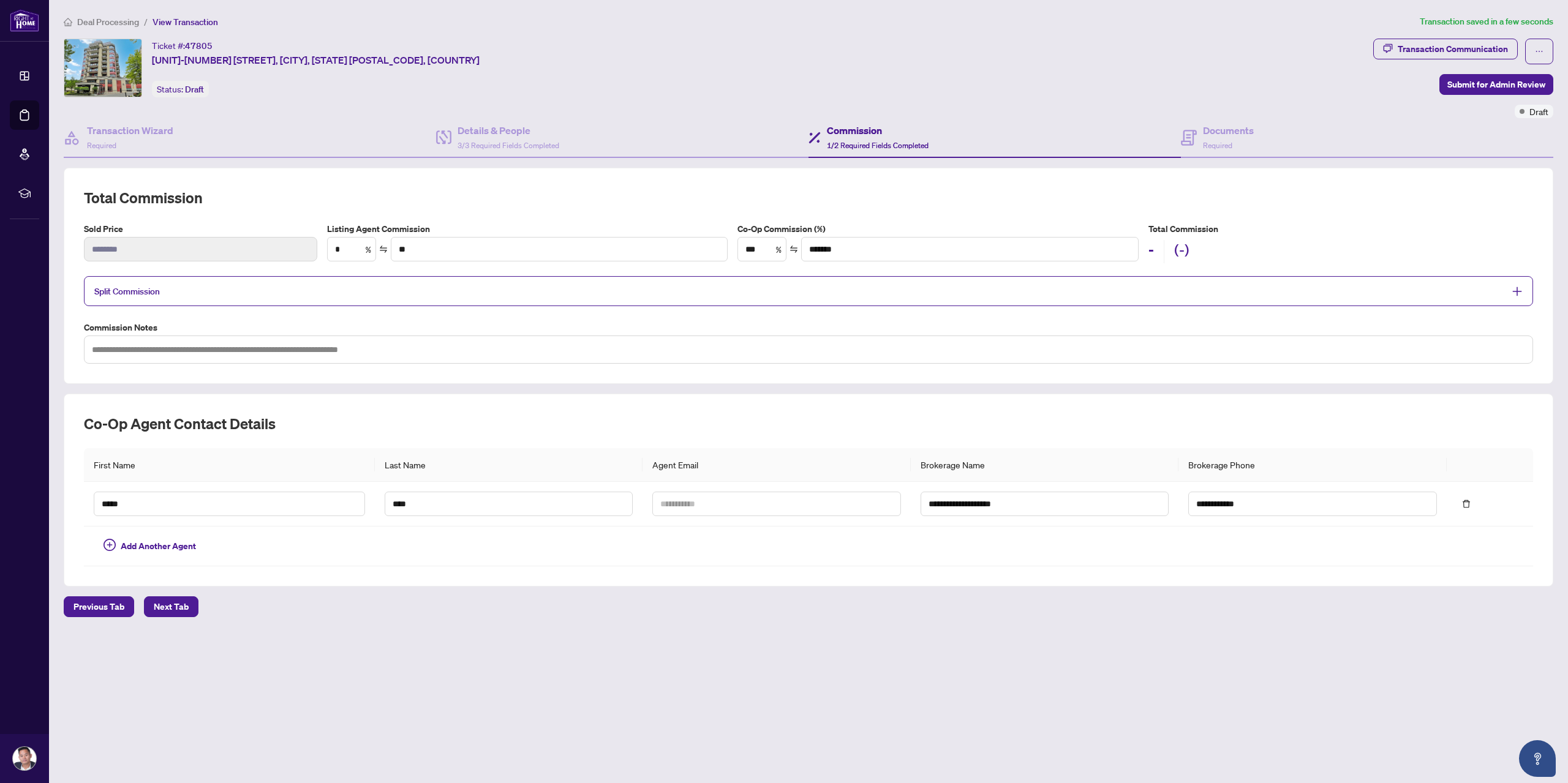 click on "Total Commission" at bounding box center (809, 198) 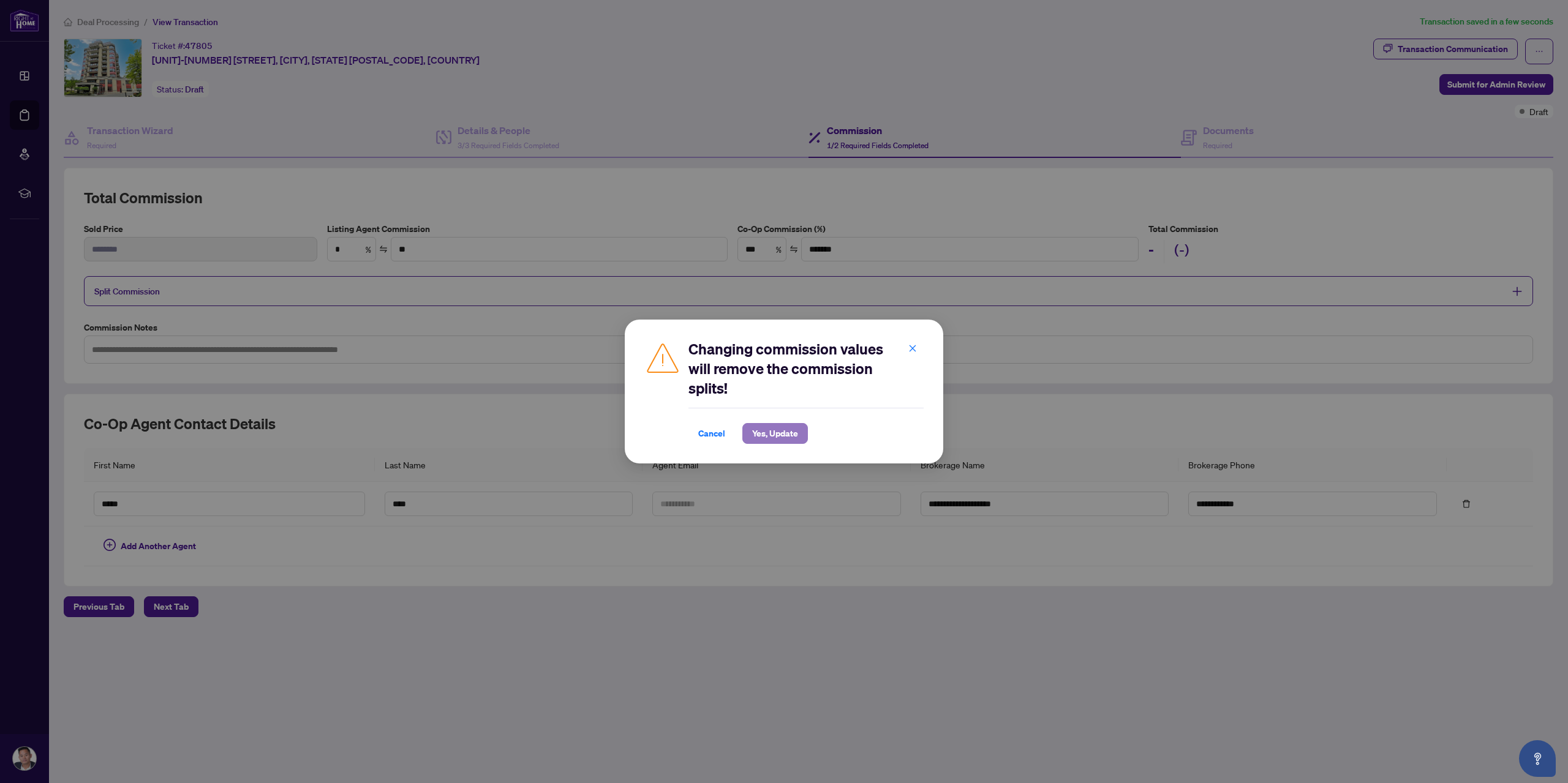 click on "Yes, Update" at bounding box center [775, 433] 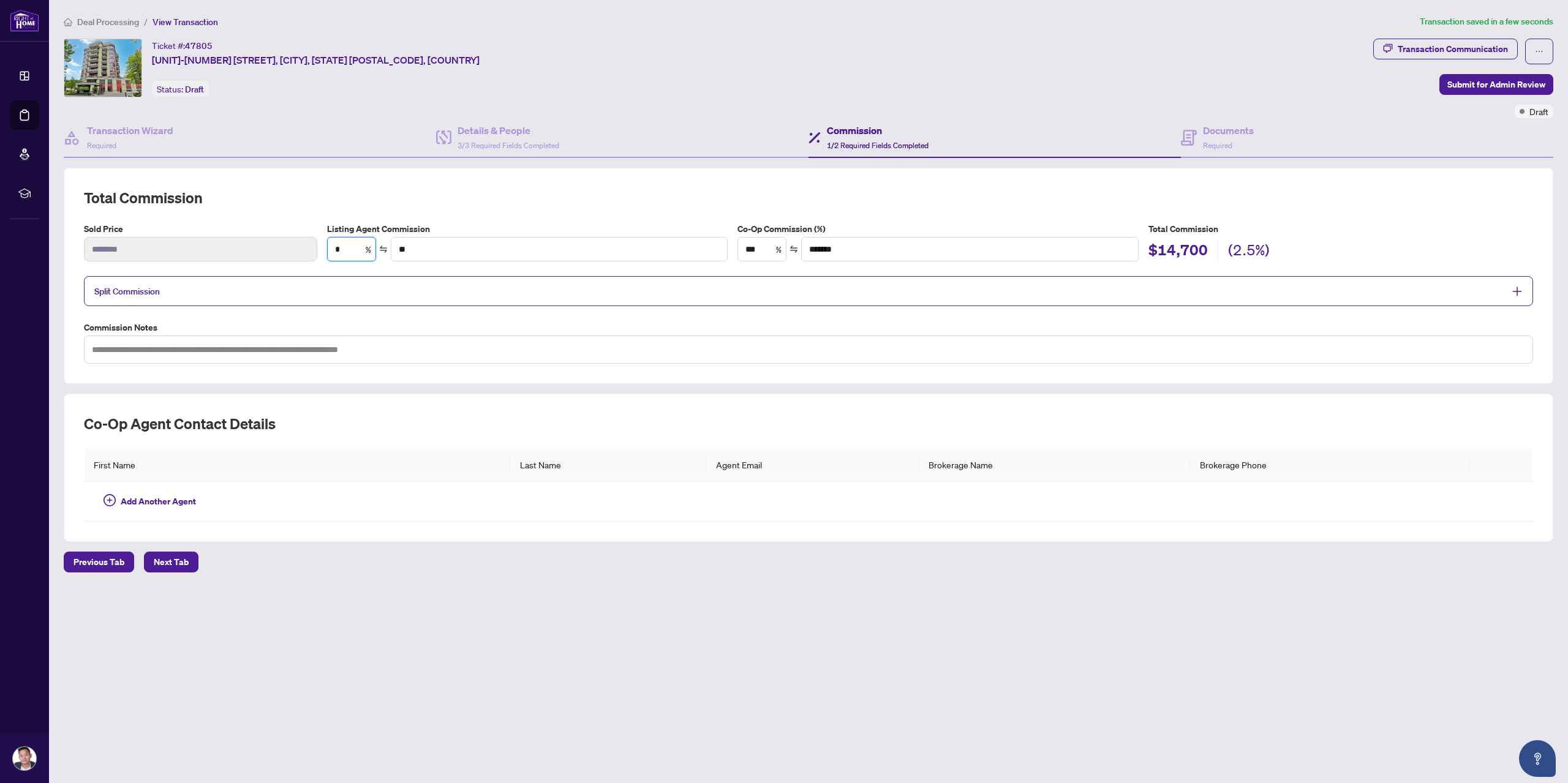 click on "Sold Price ******** Listing Agent Commission * % ** Co-Op Commission (%) *** % ******* Total Commission   $14,700 (2.5%)" at bounding box center [809, 247] 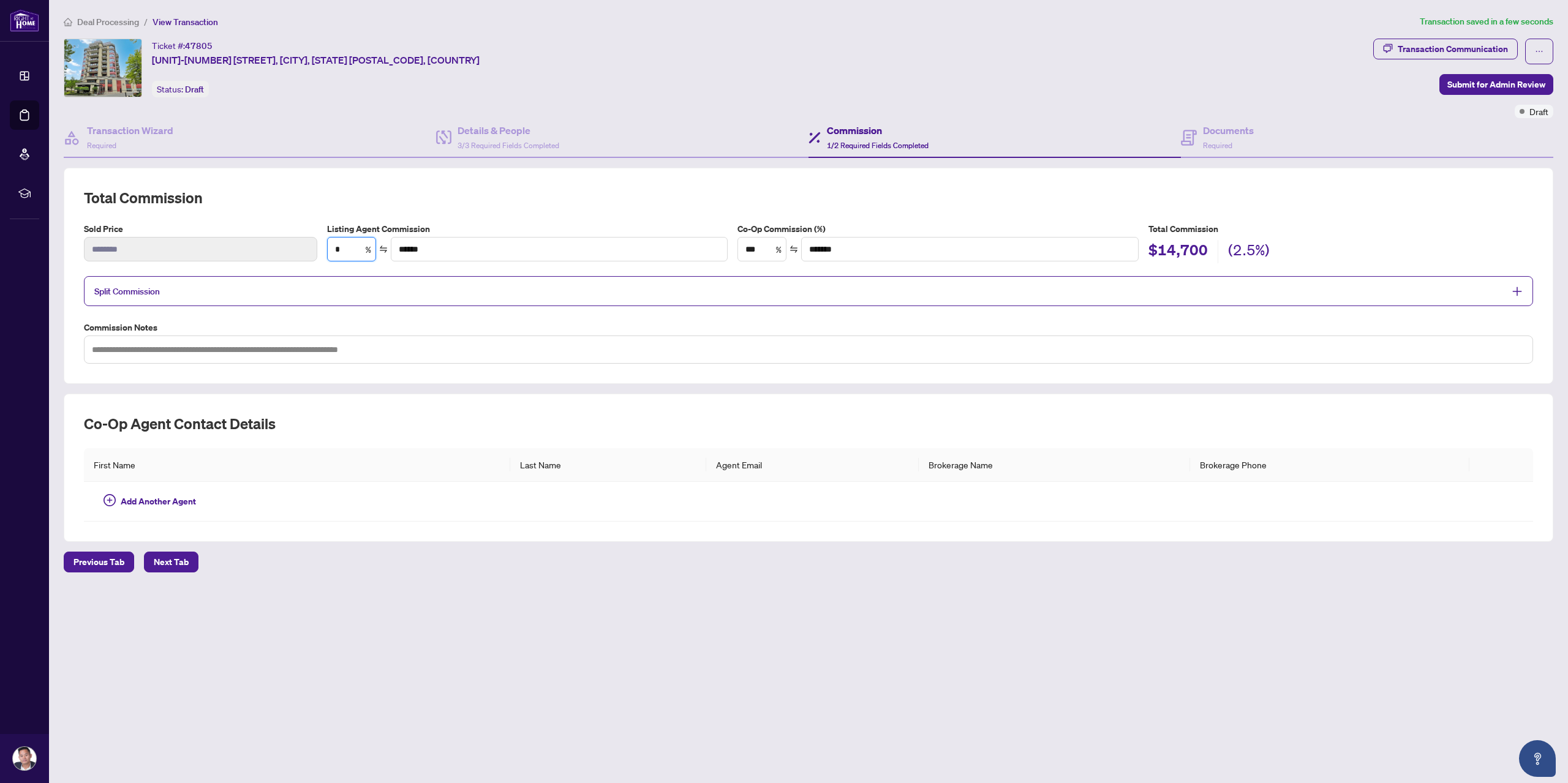type on "*" 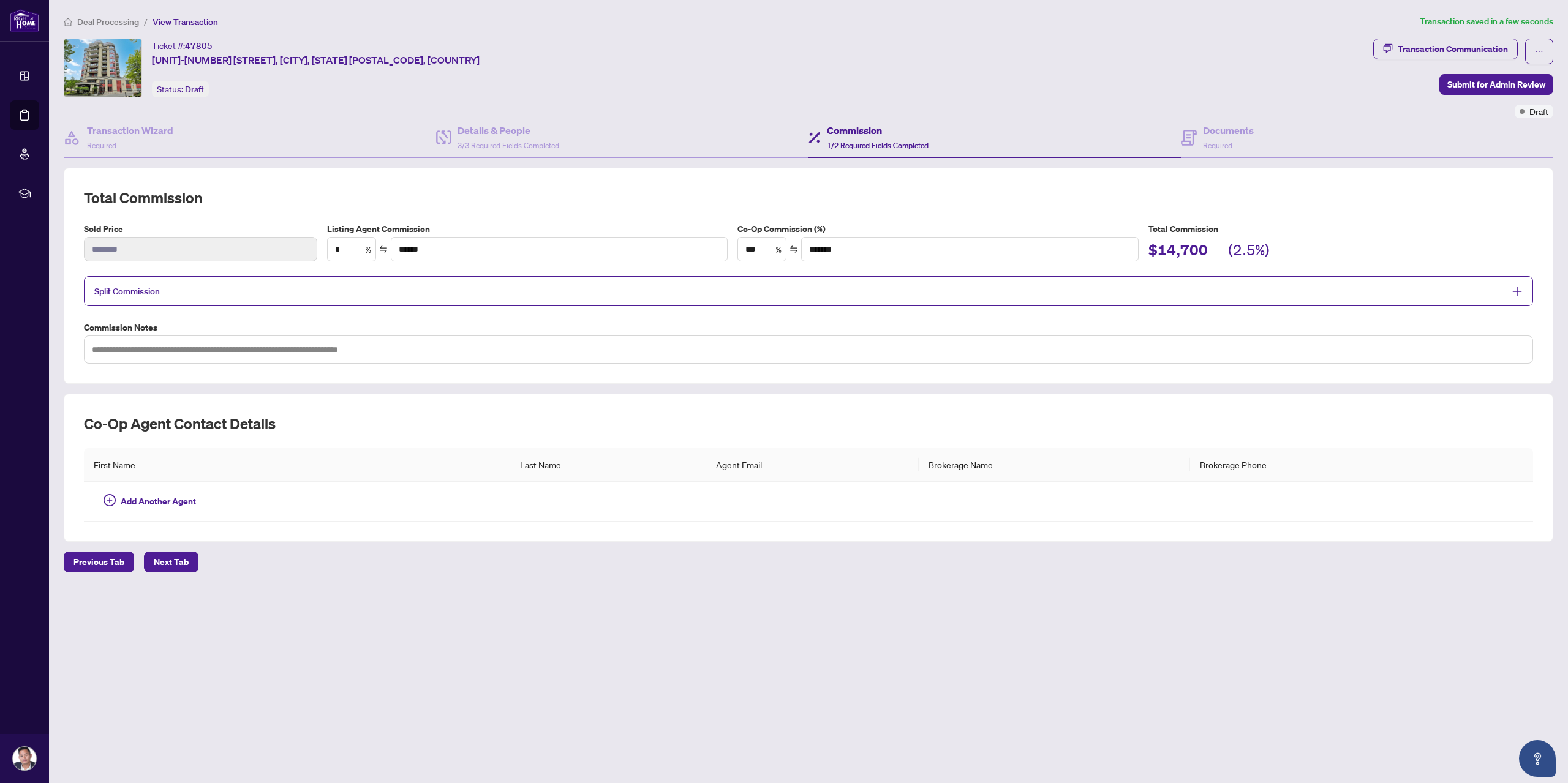 click on "Total Commission Sold Price ******** Listing Agent Commission * % ****** Co-Op Commission (%) *** % ******* Total Commission   $14,700 (2.5%) Split Commission   Commission Notes" at bounding box center (809, 275) 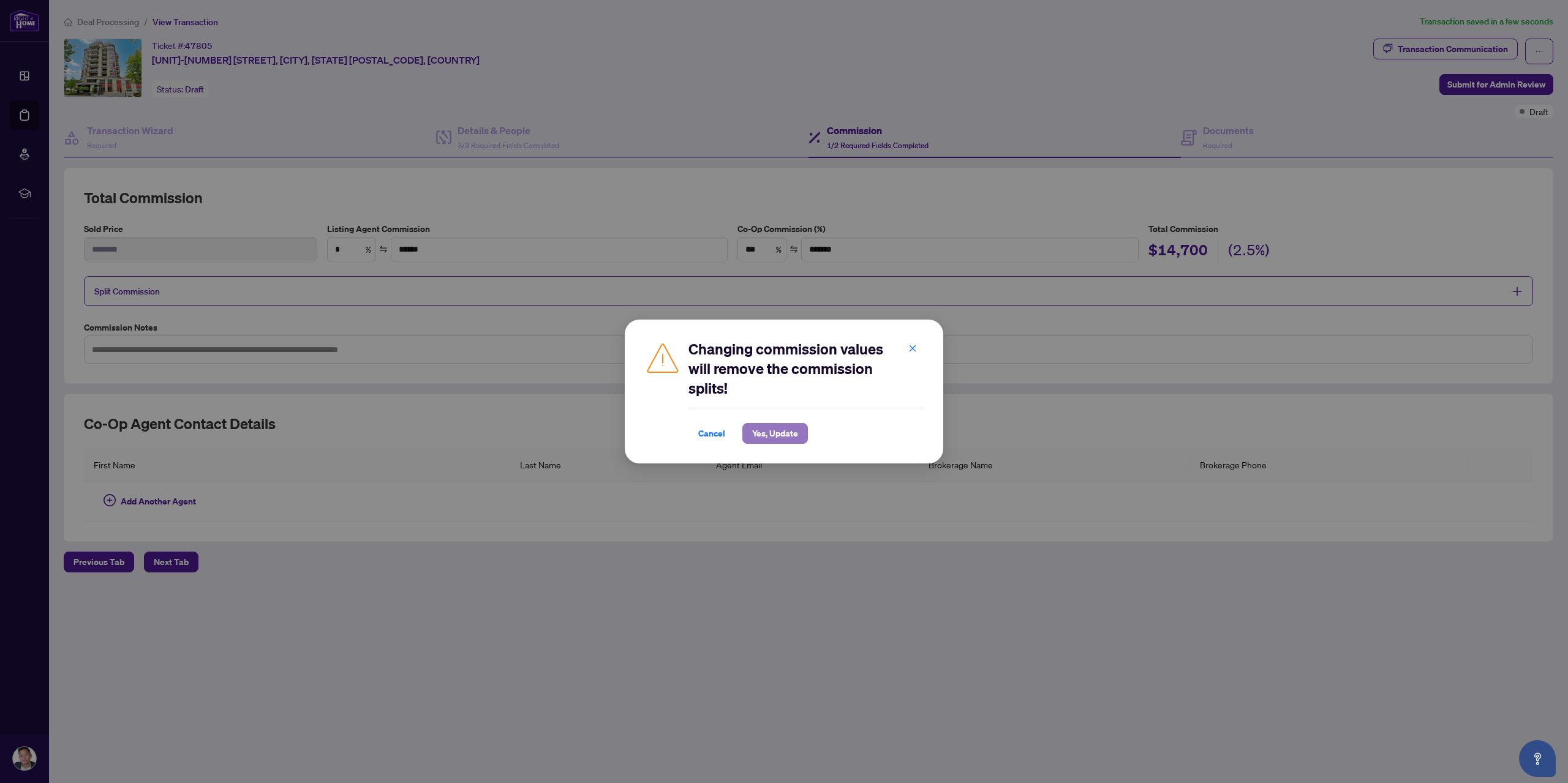 click on "Yes, Update" at bounding box center [775, 433] 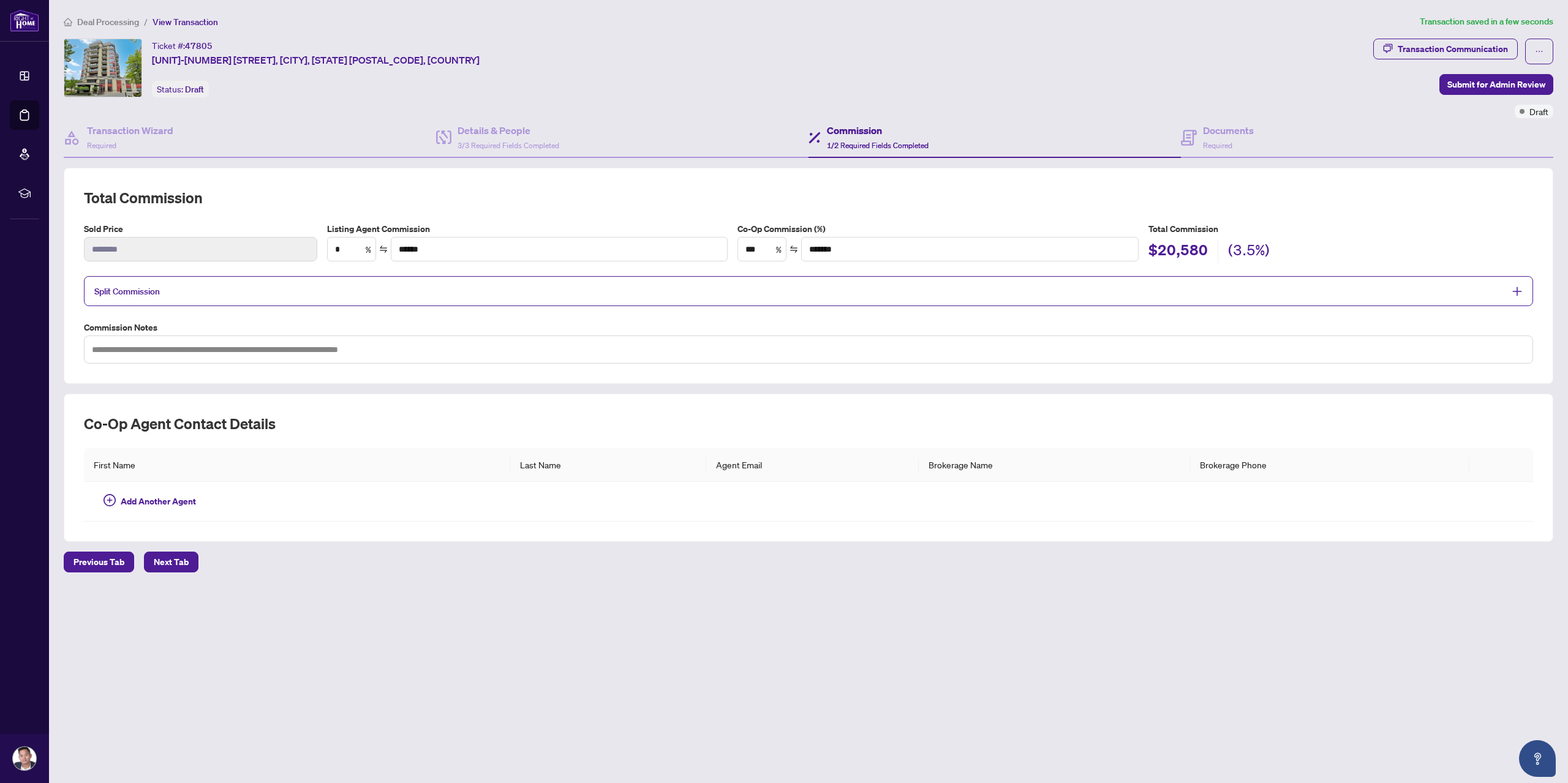 click on "Total Commission Sold Price ******** Listing Agent Commission * % ****** Co-Op Commission (%) *** % ******* Total Commission   $20,580 (3.5%) Split Commission   Commission Notes" at bounding box center (809, 275) 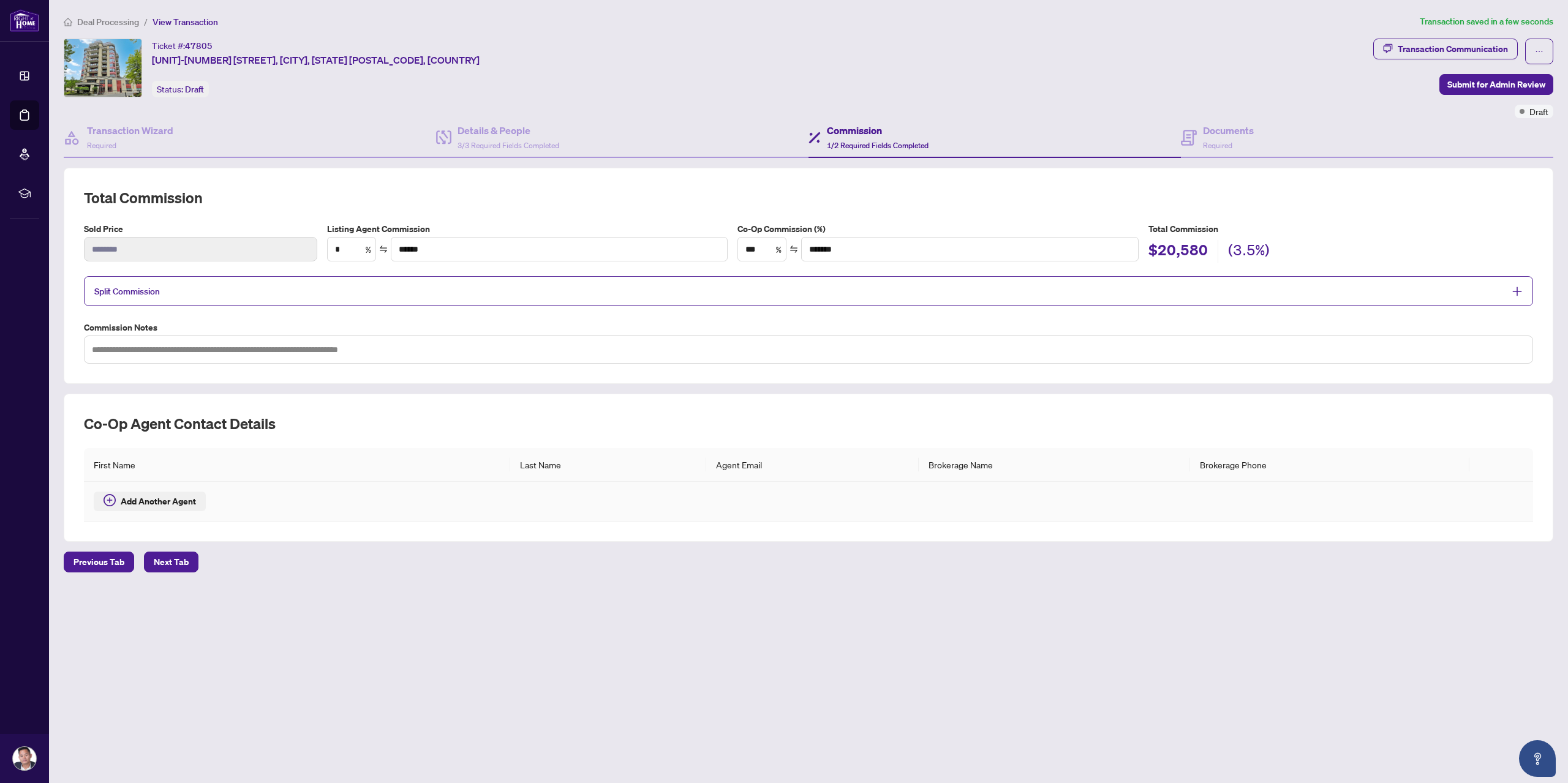 click on "Add Another Agent" at bounding box center [158, 501] 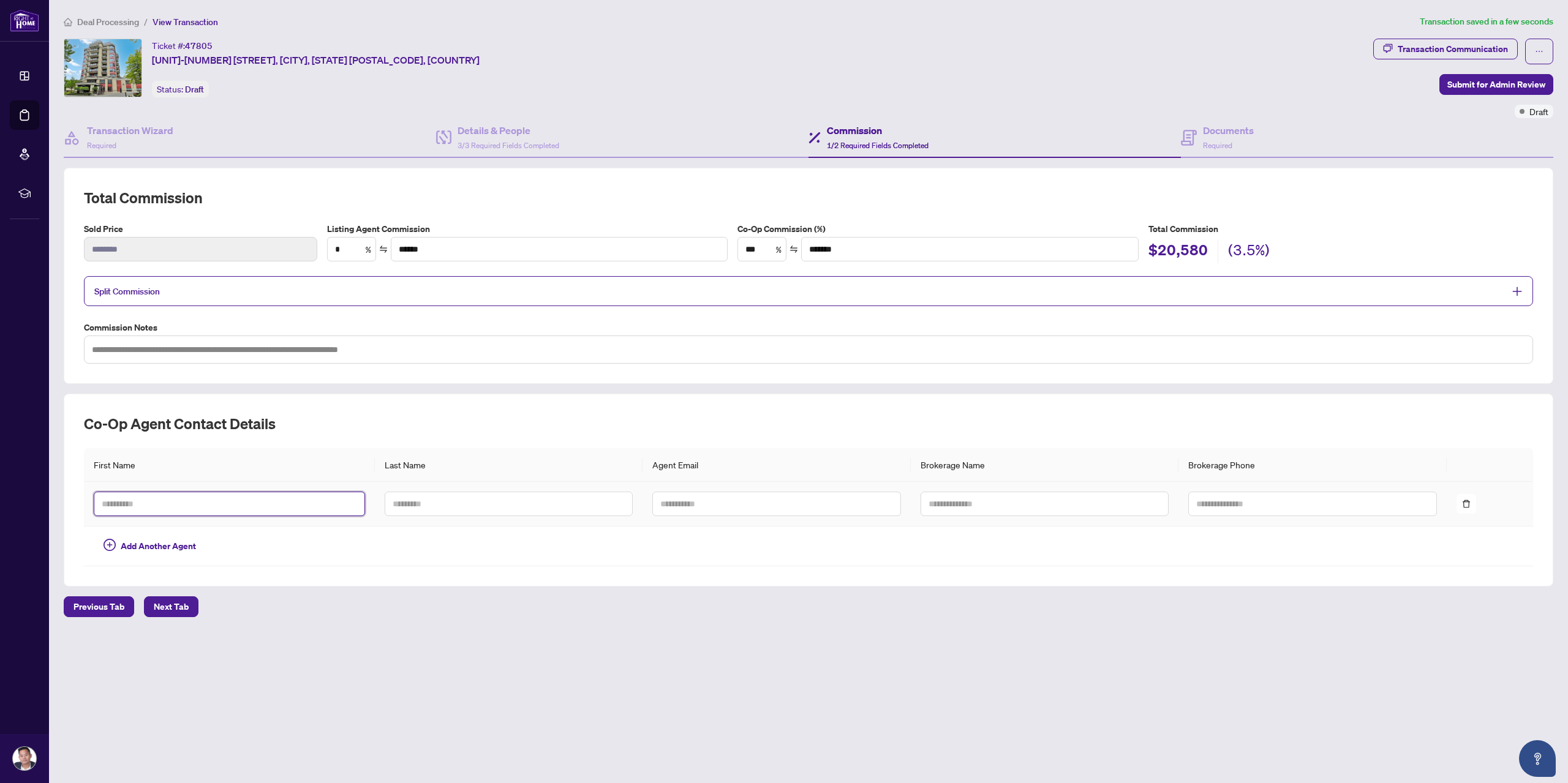 click at bounding box center [229, 504] 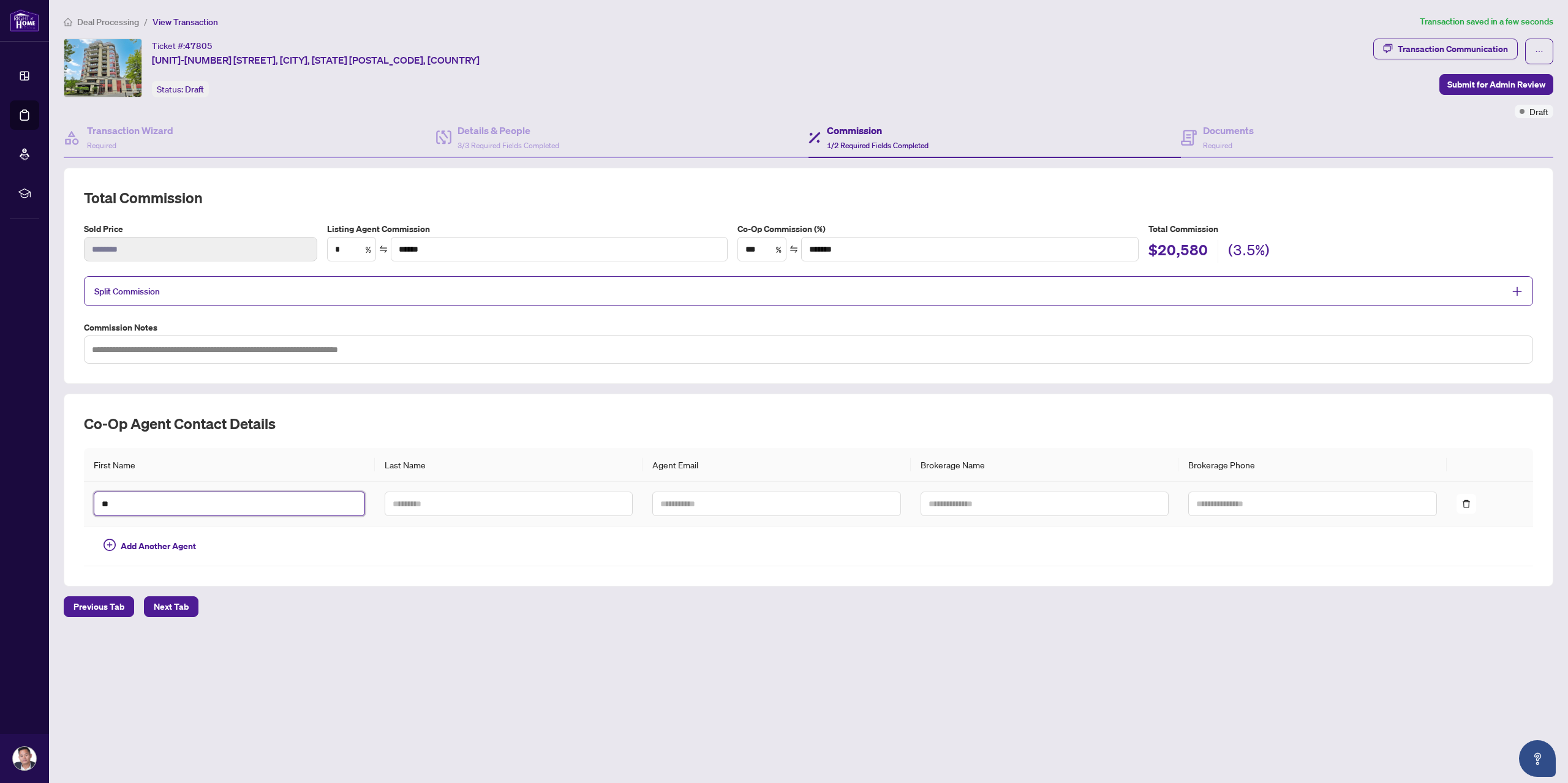 type on "**" 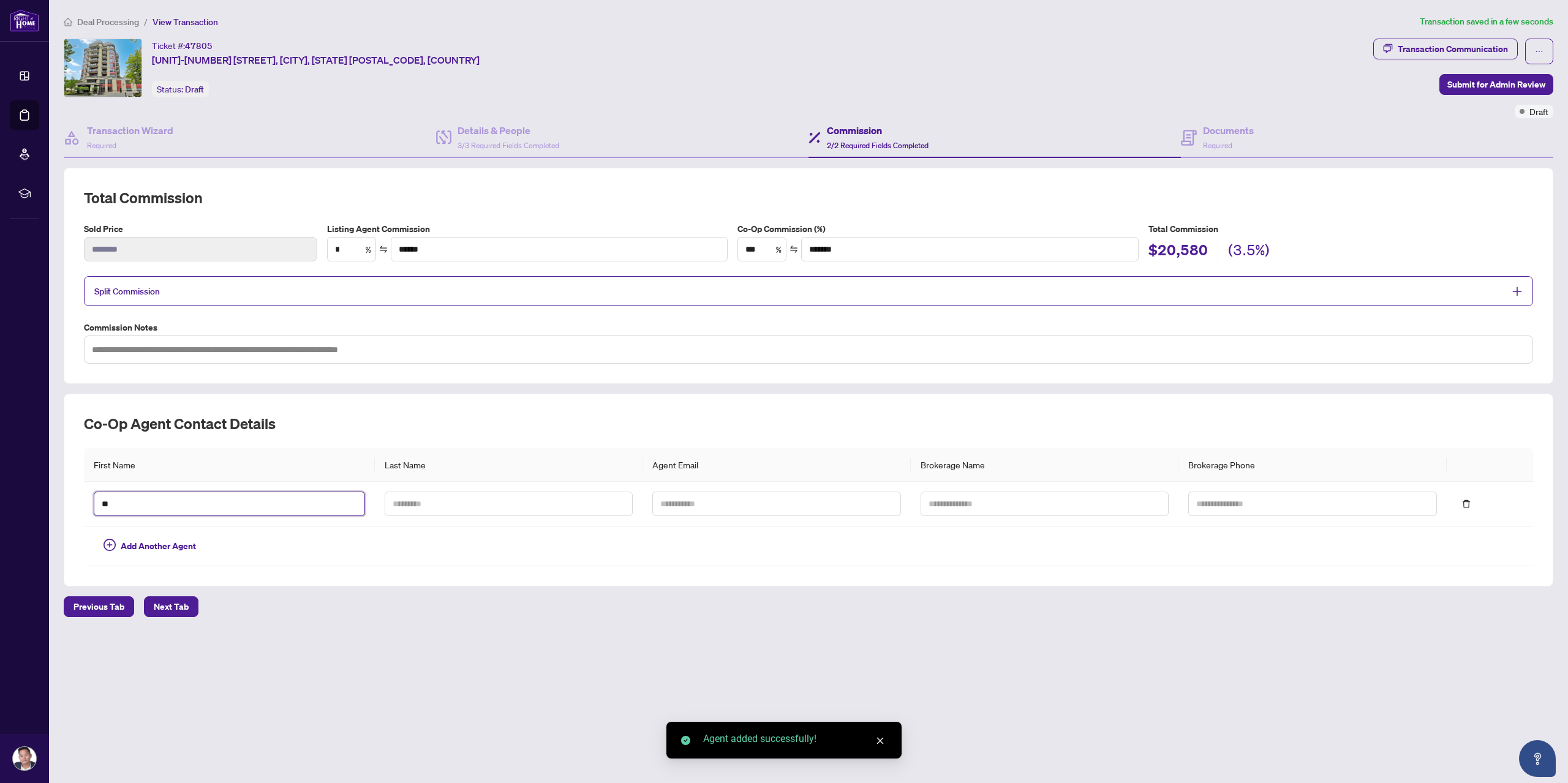drag, startPoint x: 232, startPoint y: 495, endPoint x: 48, endPoint y: 507, distance: 184.39089 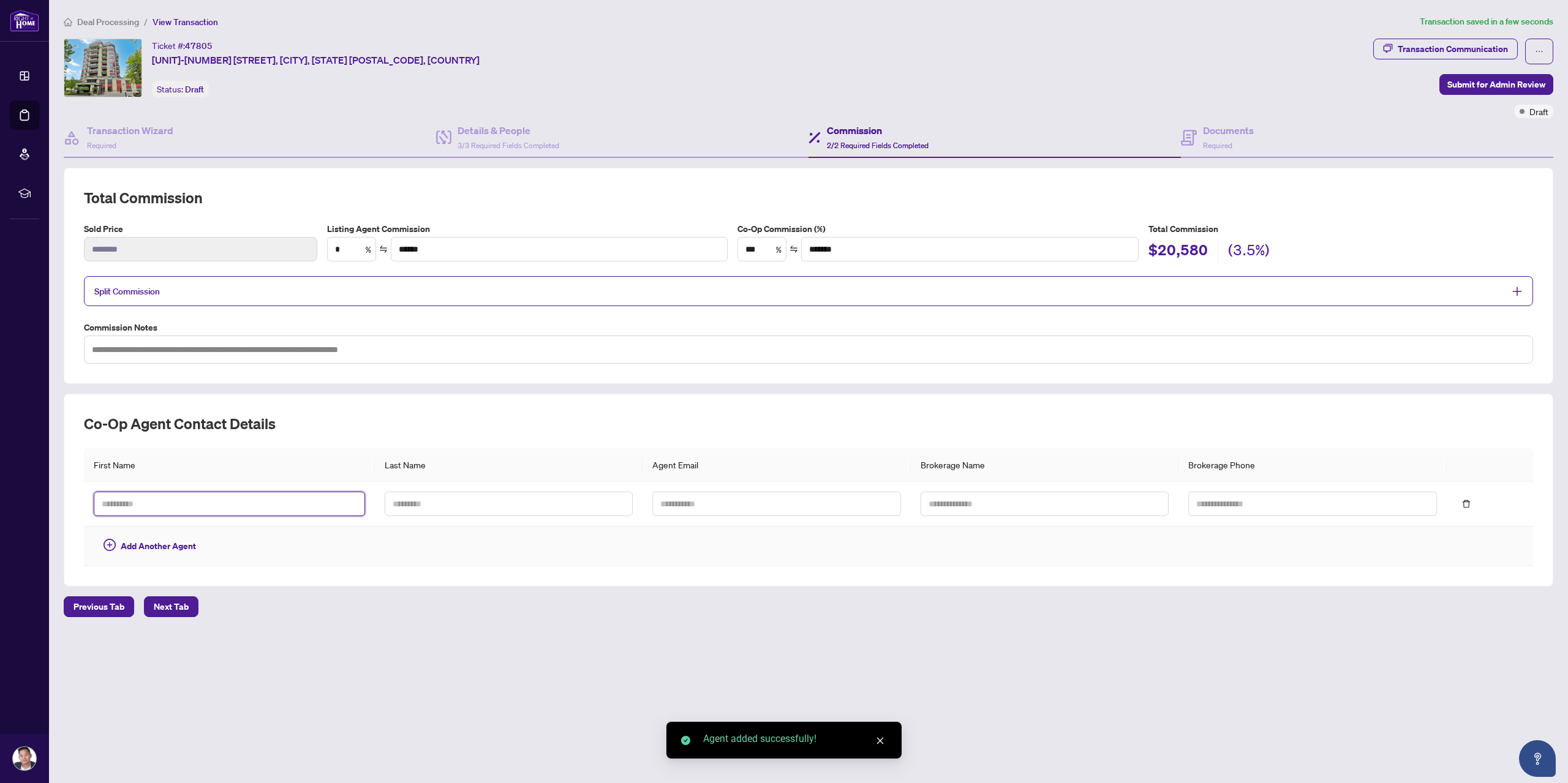 type 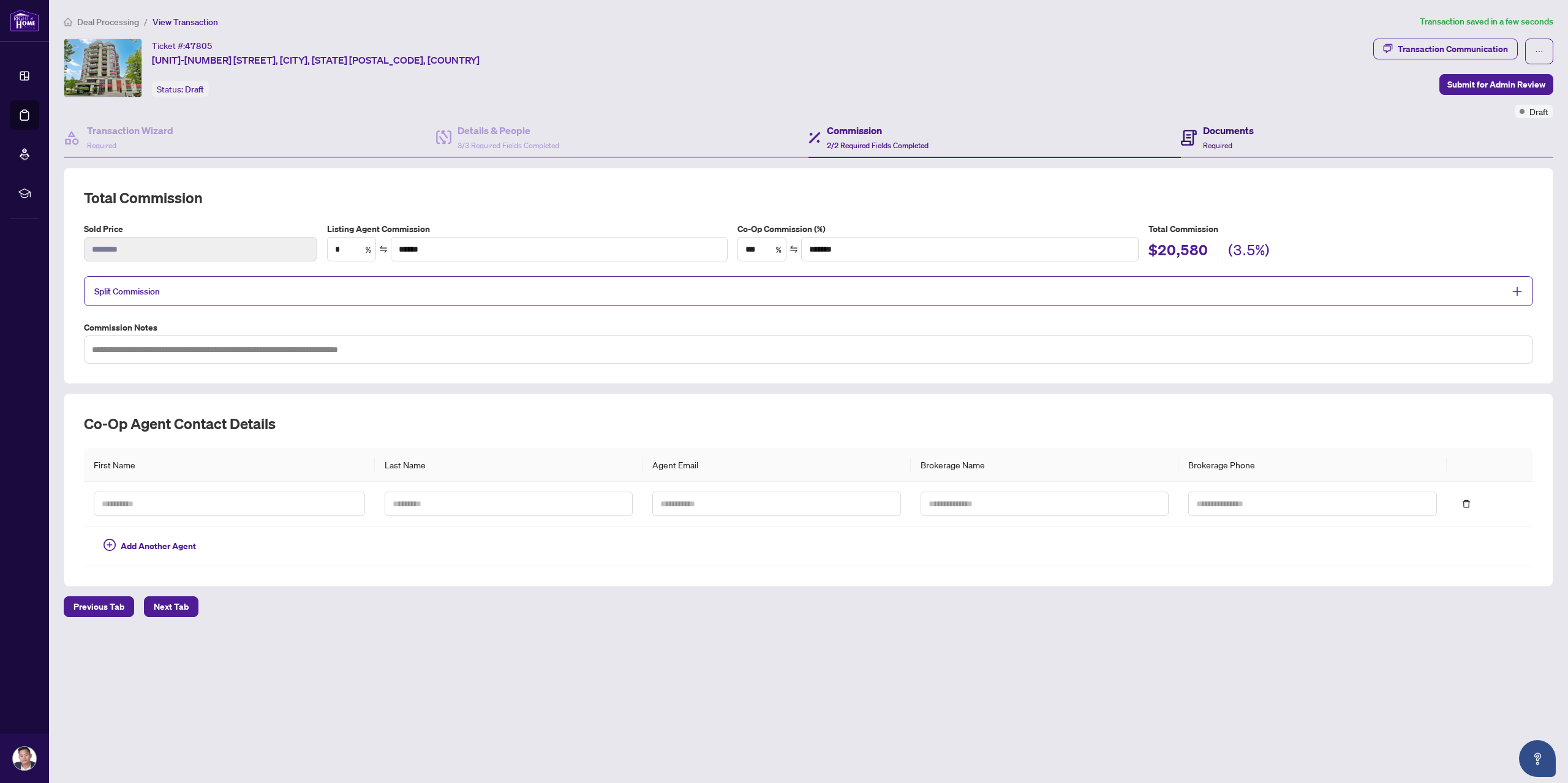 click on "Documents" at bounding box center (1228, 130) 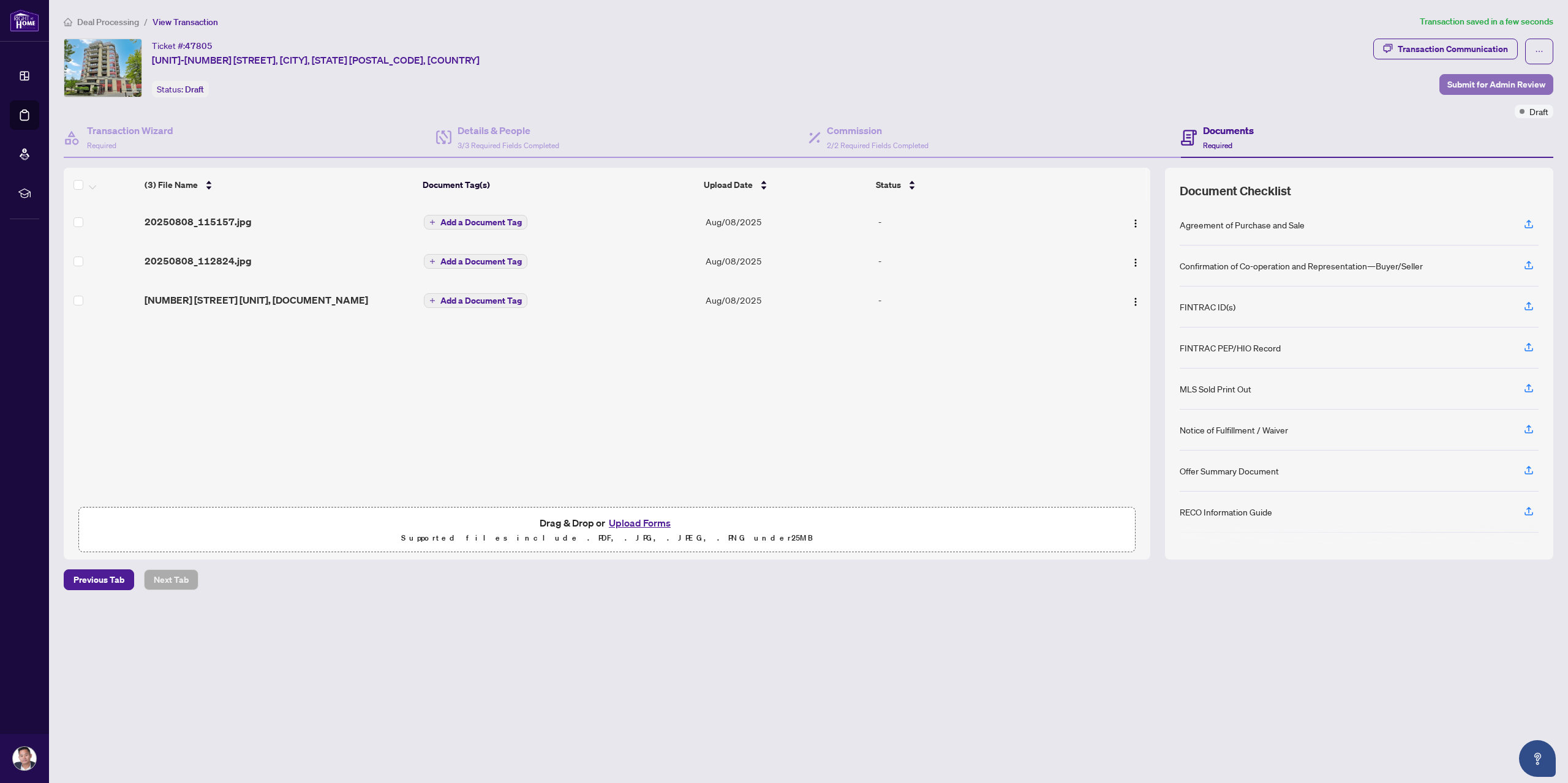 click on "Submit for Admin Review" at bounding box center [1496, 84] 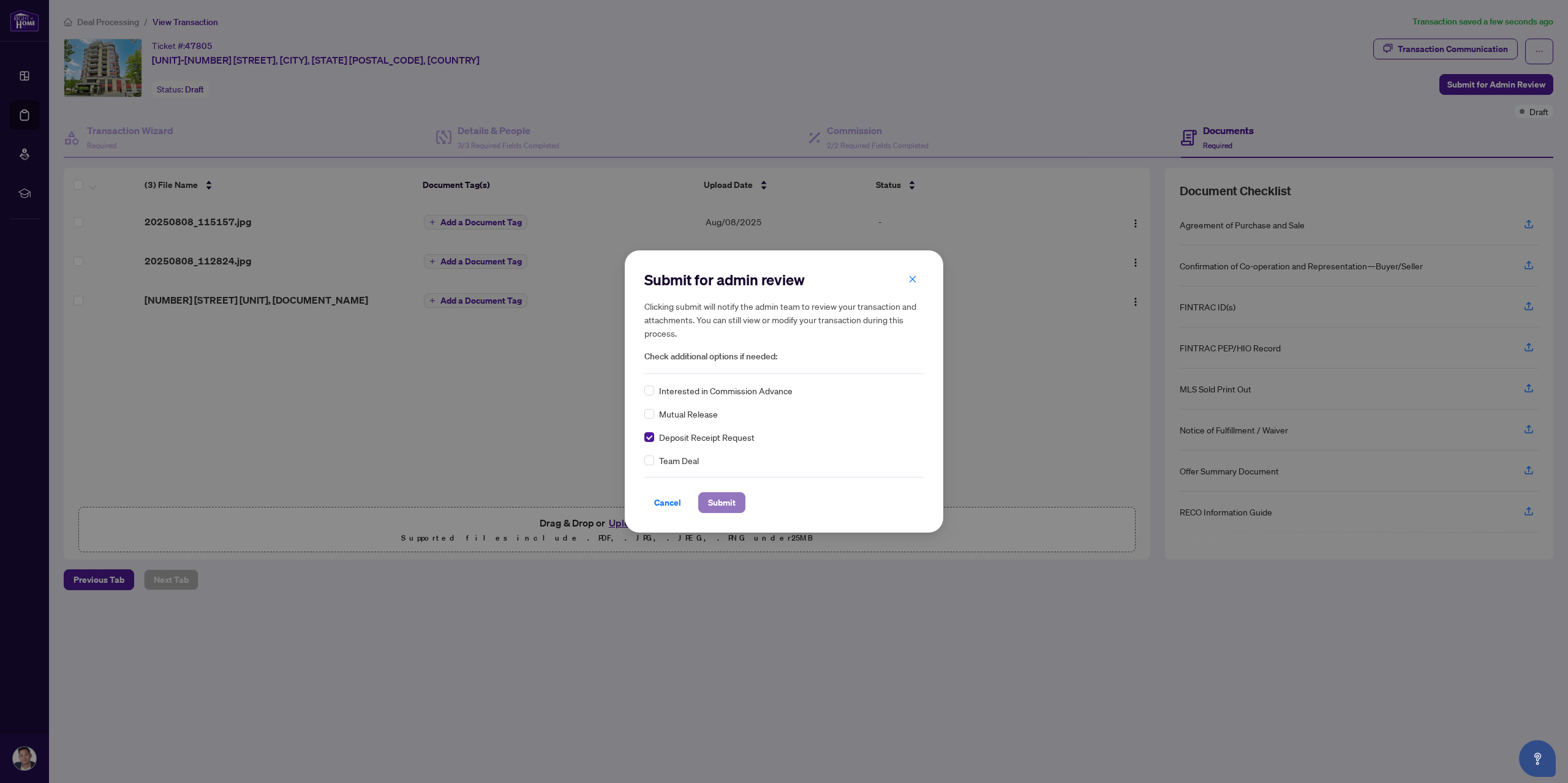 click on "Submit" at bounding box center [722, 503] 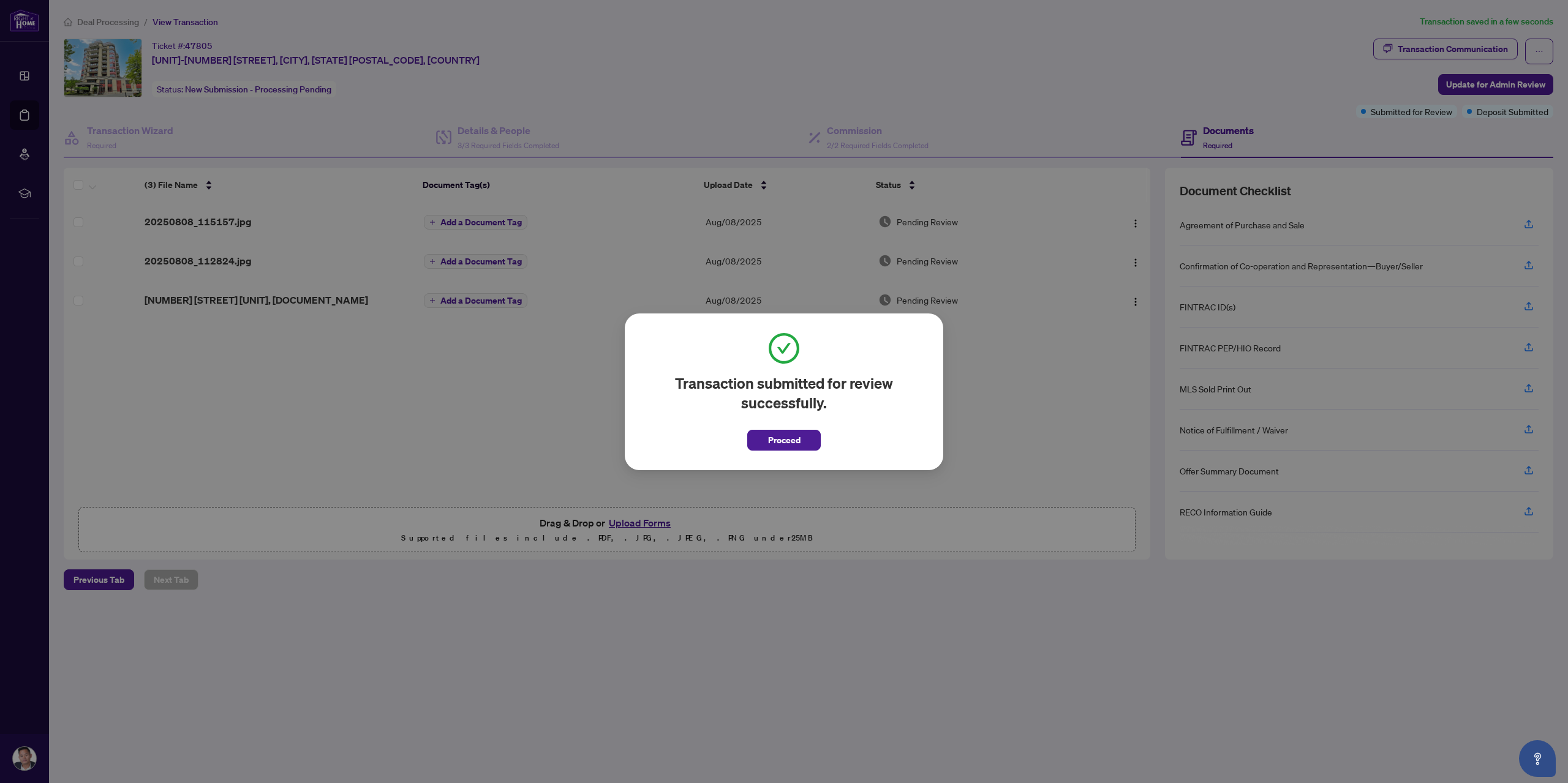click on "Proceed" at bounding box center [784, 436] 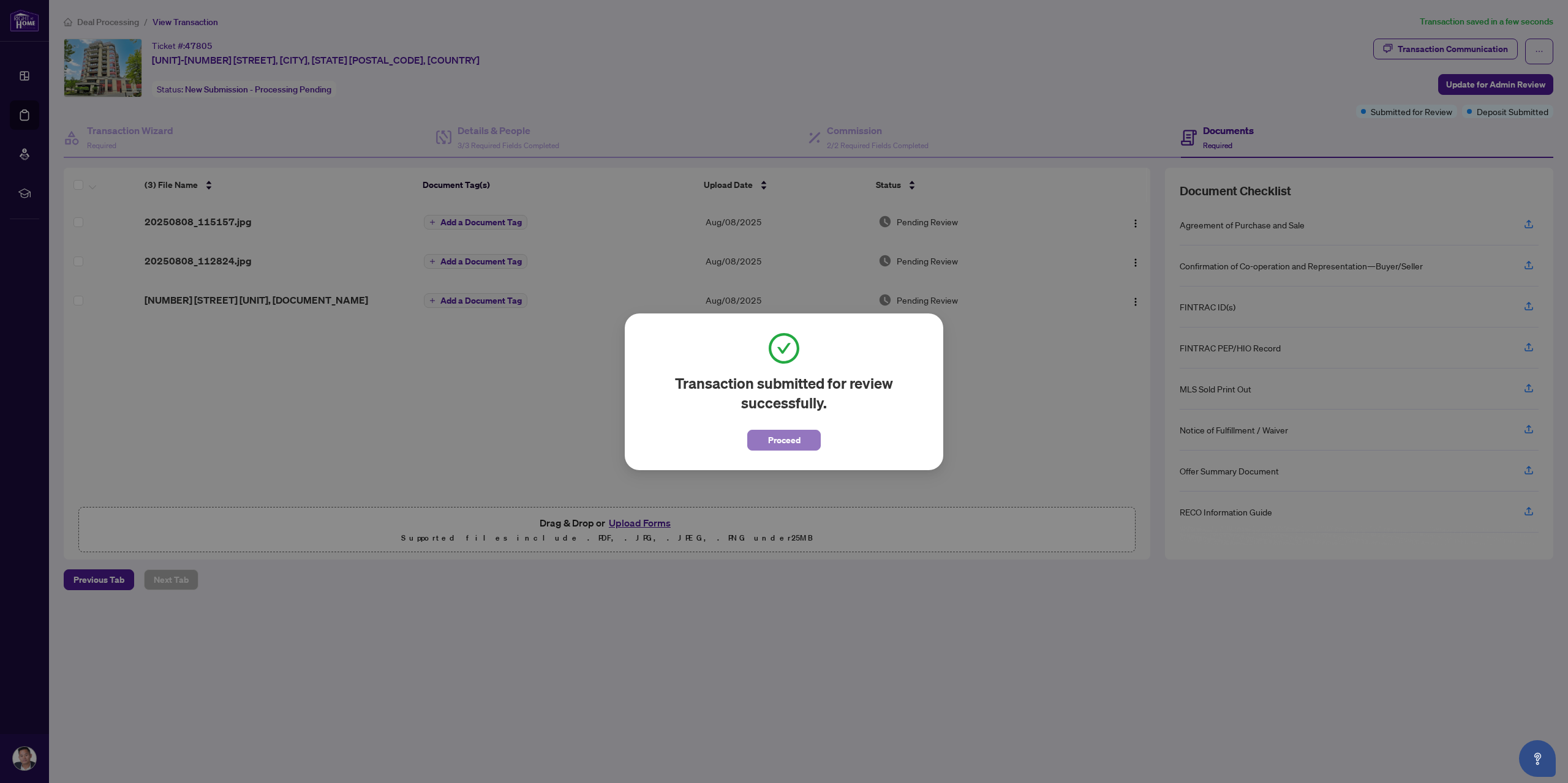 click on "Proceed" at bounding box center [784, 440] 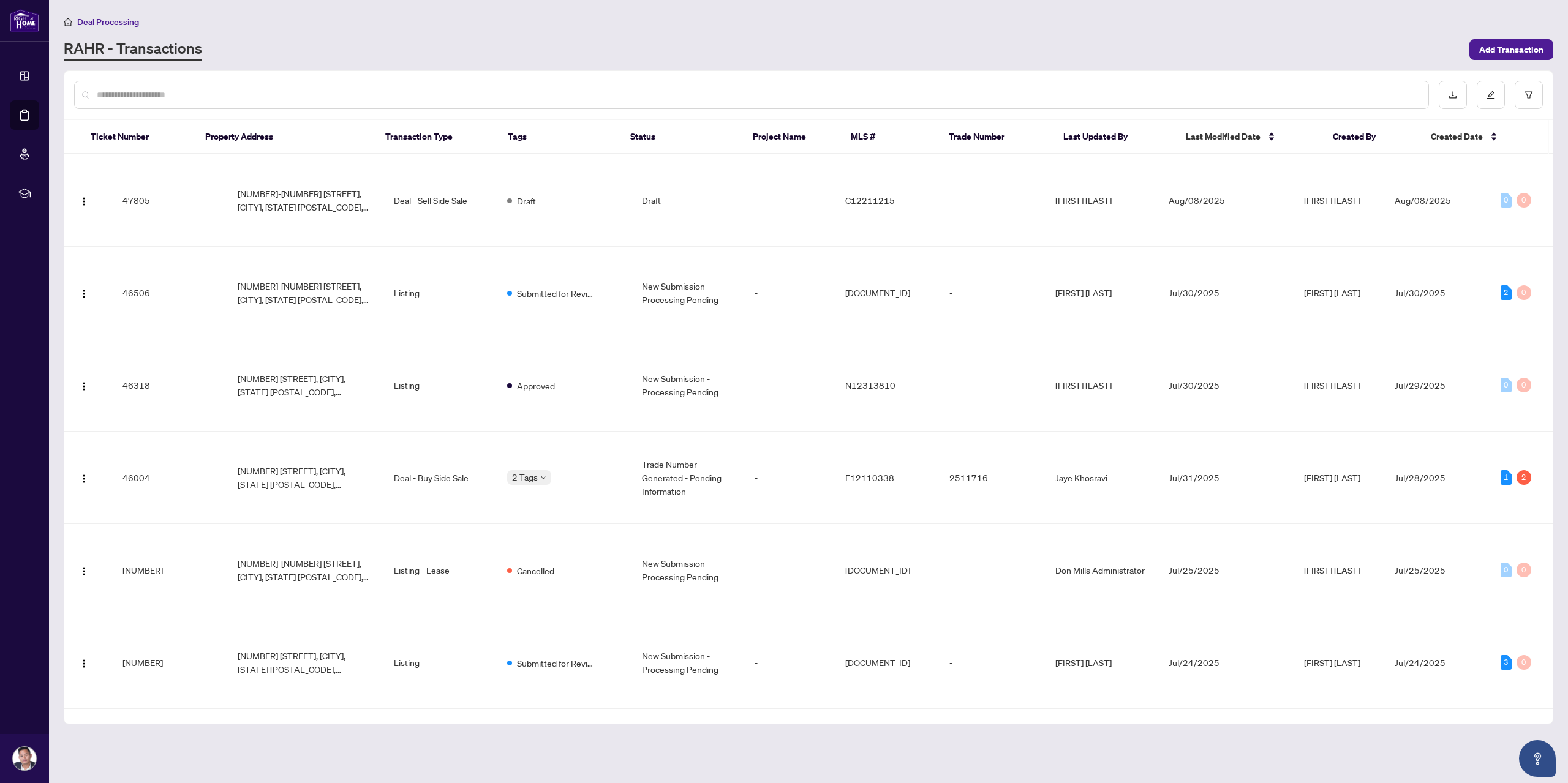 scroll, scrollTop: 0, scrollLeft: 0, axis: both 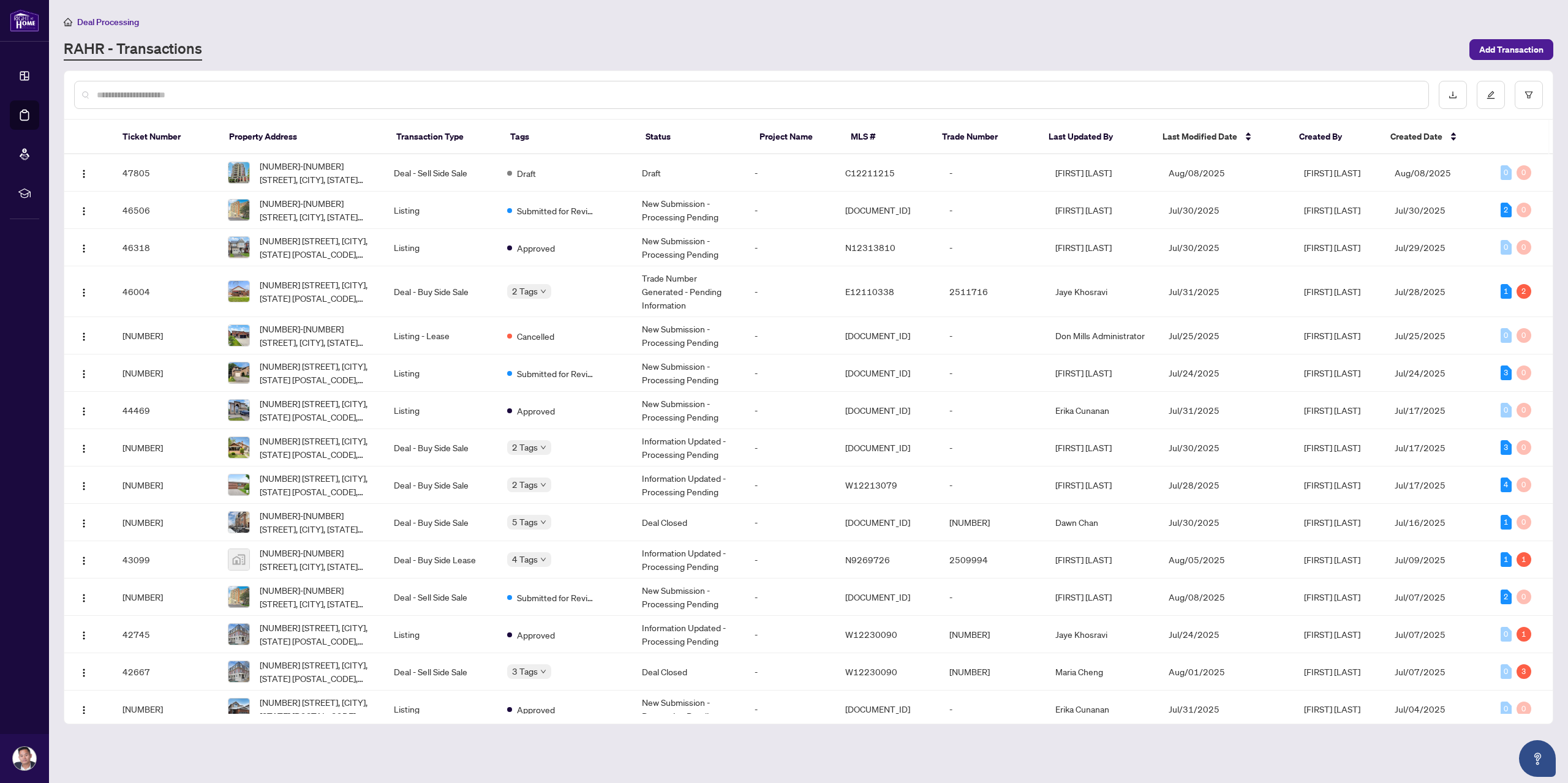 click at bounding box center (758, 95) 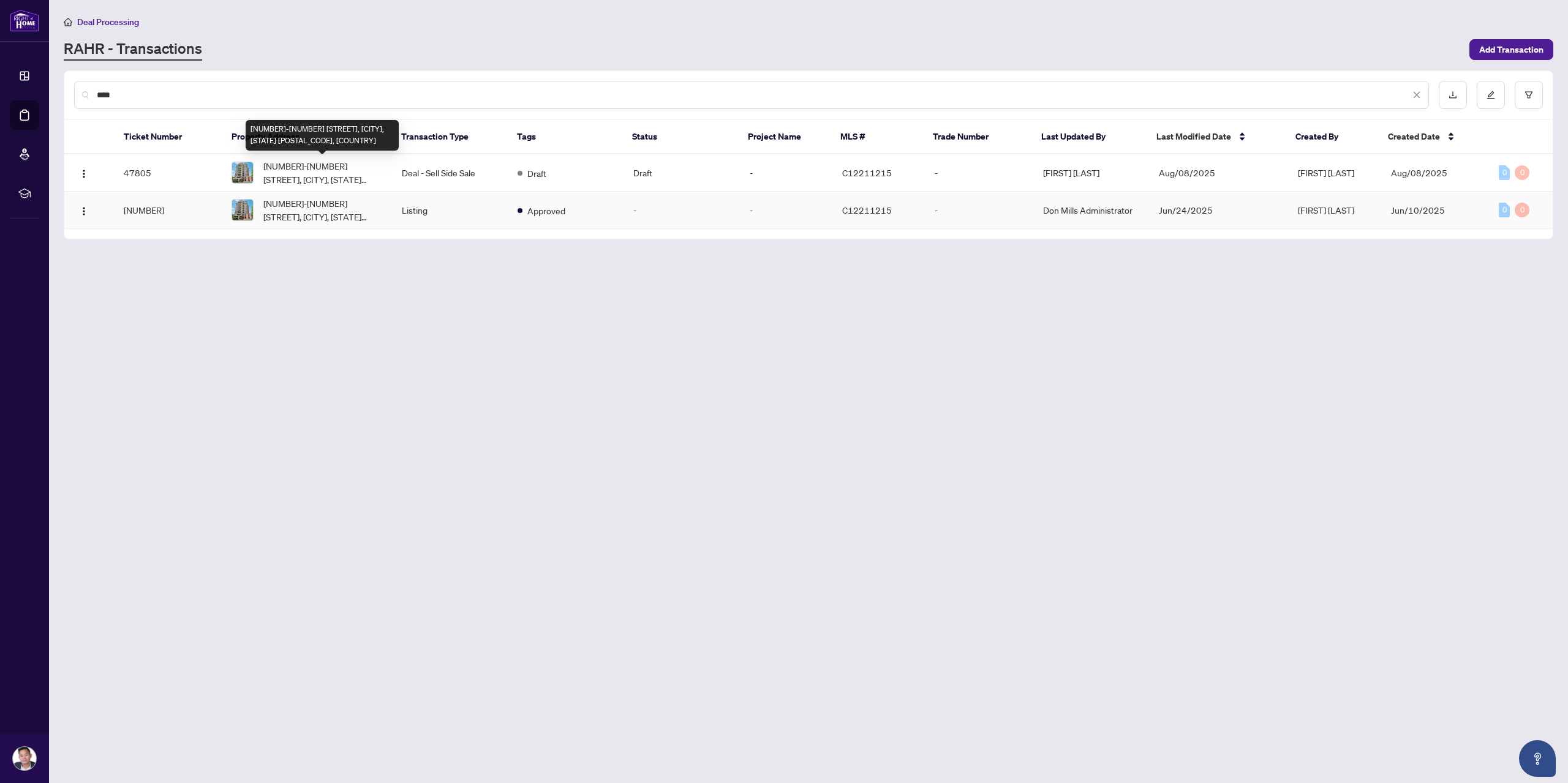 type on "****" 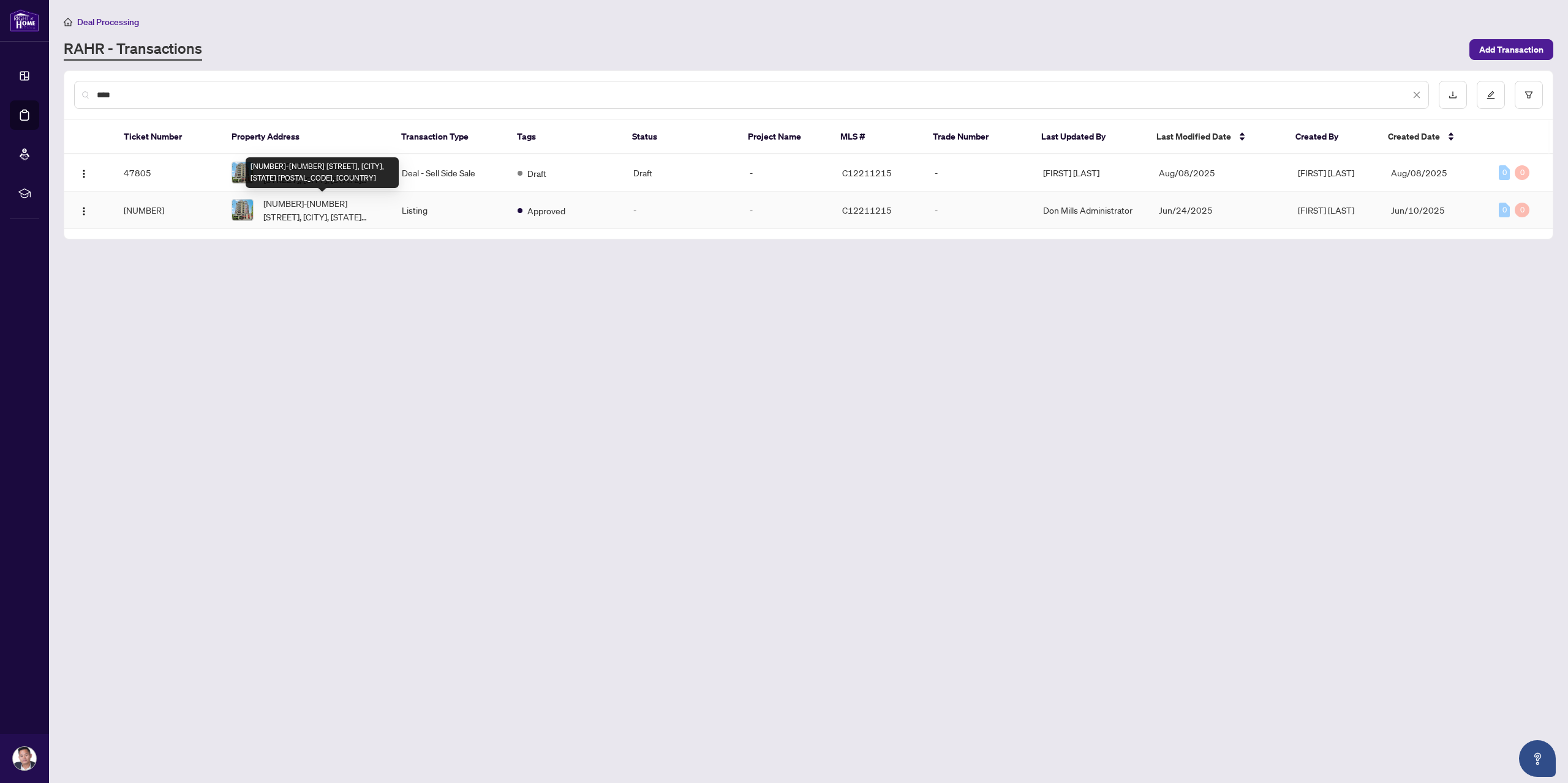 click on "[NUMBER]-[NUMBER] [STREET], [CITY], [STATE] [POSTAL_CODE], [COUNTRY]" at bounding box center (323, 210) 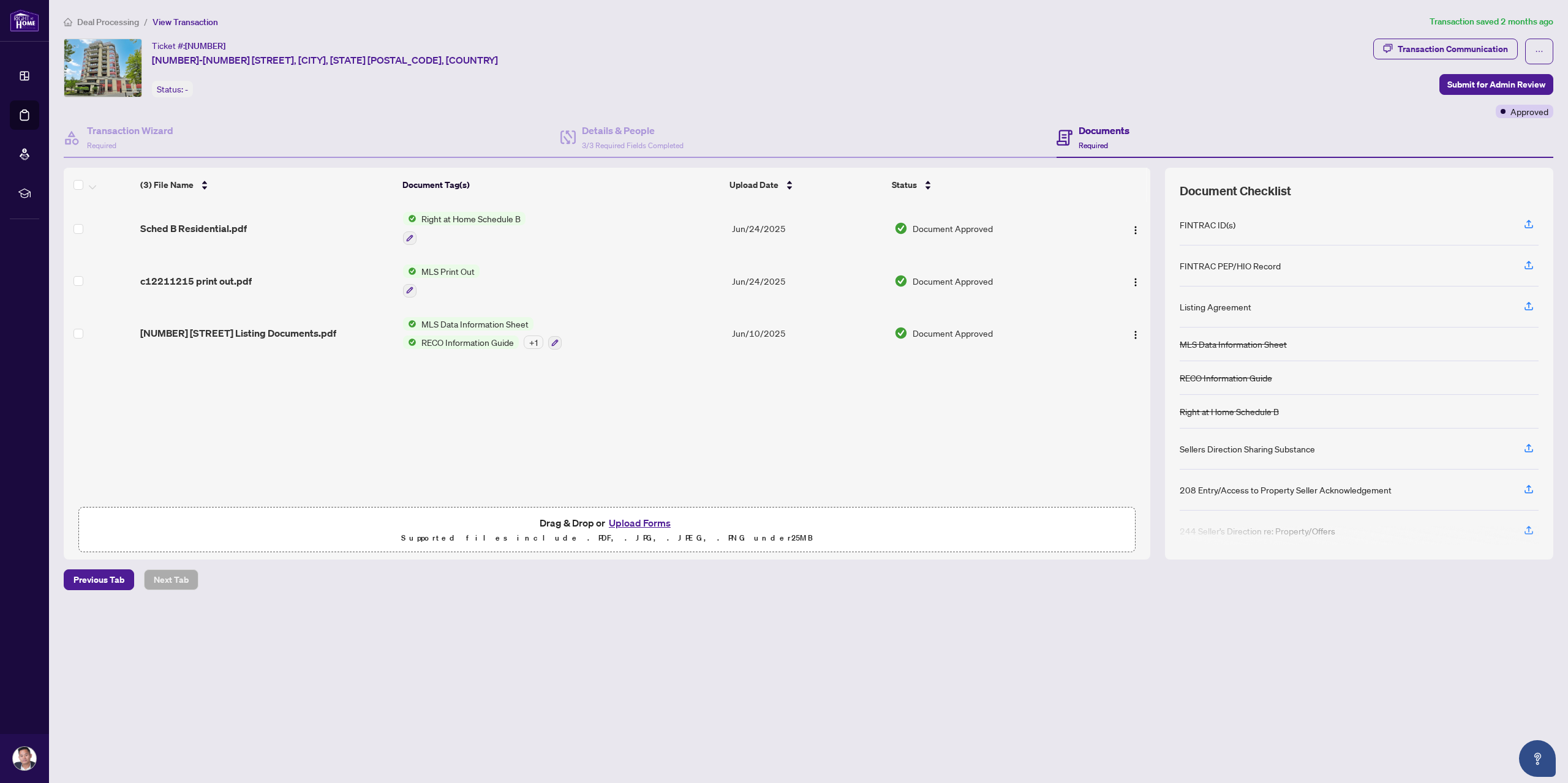 click on "[NUMBER] [STREET] [UNIT], [DOCUMENT_NAME]" at bounding box center [238, 333] 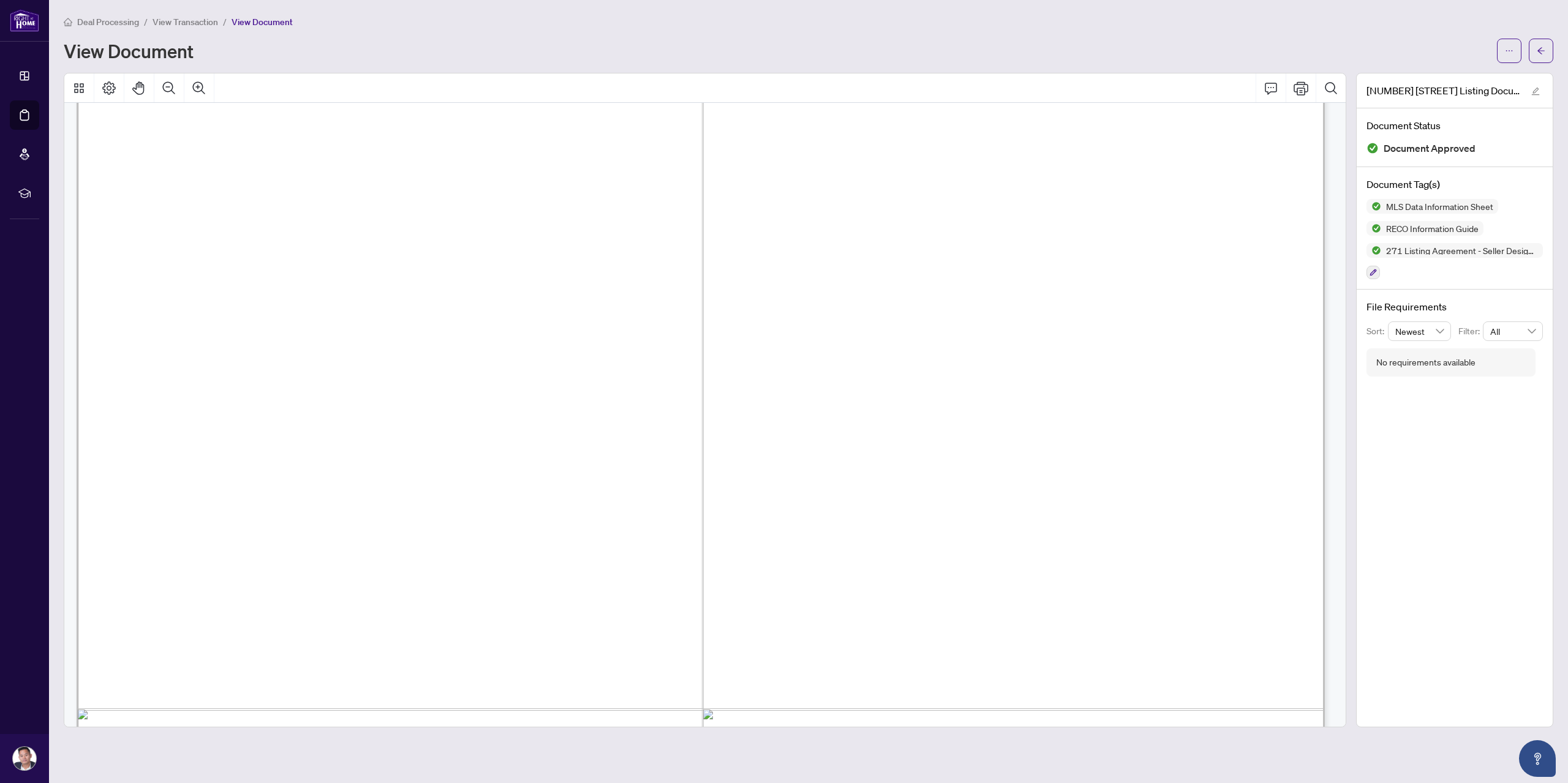 scroll, scrollTop: 918, scrollLeft: 0, axis: vertical 